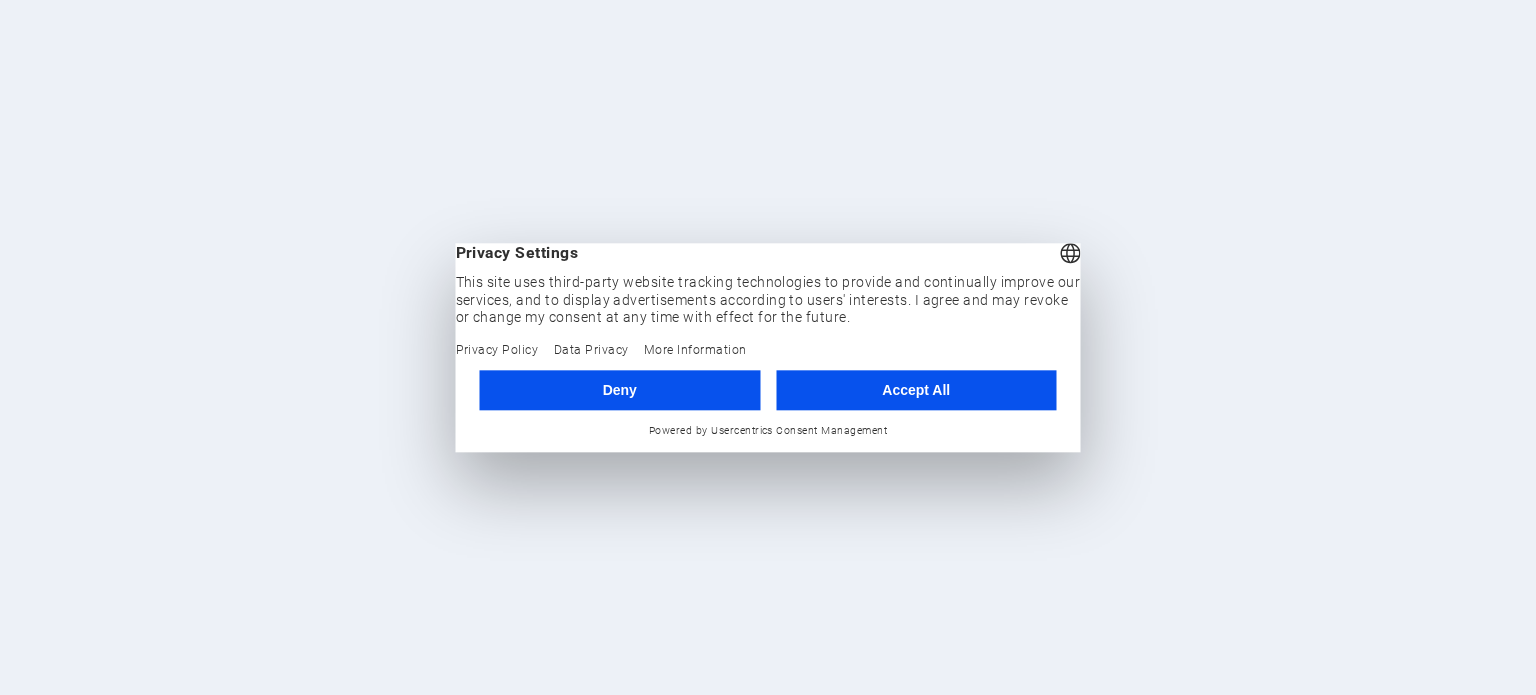 scroll, scrollTop: 0, scrollLeft: 0, axis: both 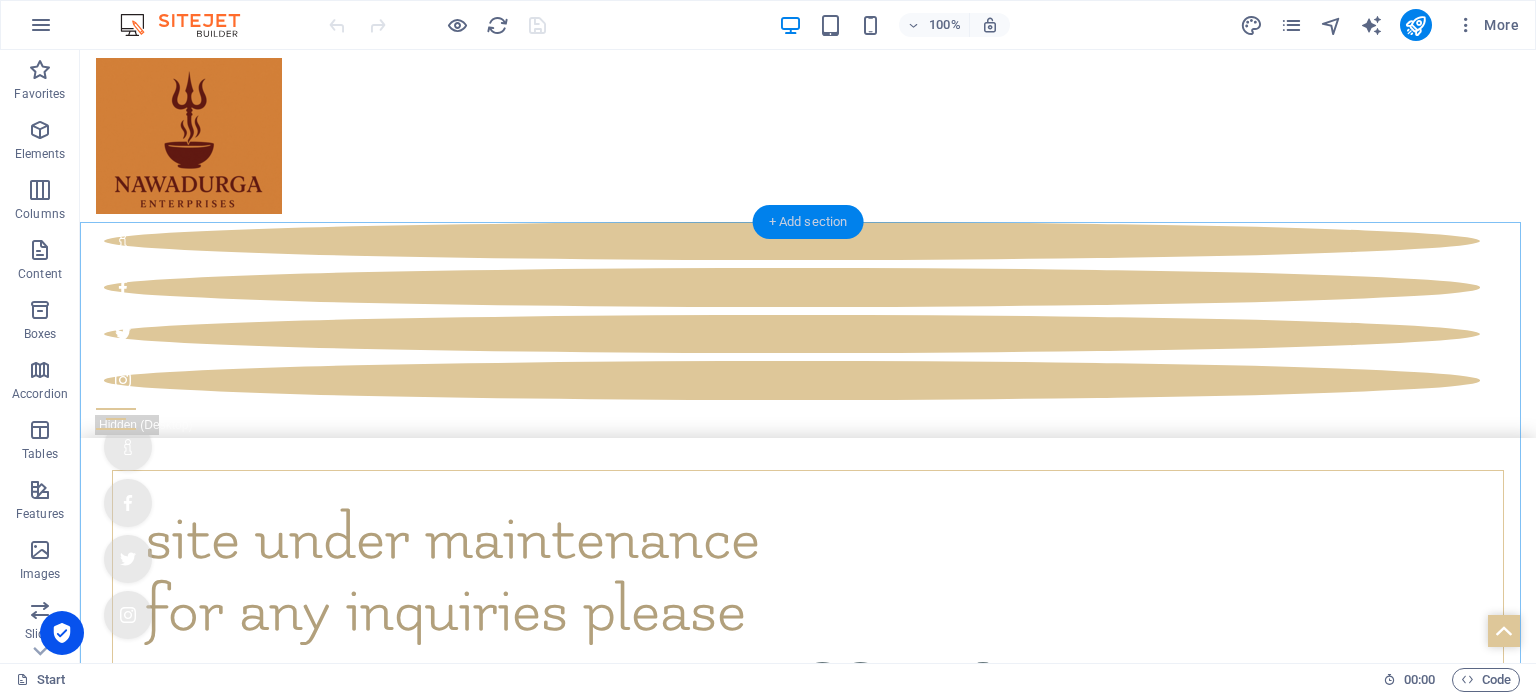 click on "+ Add section" at bounding box center (808, 222) 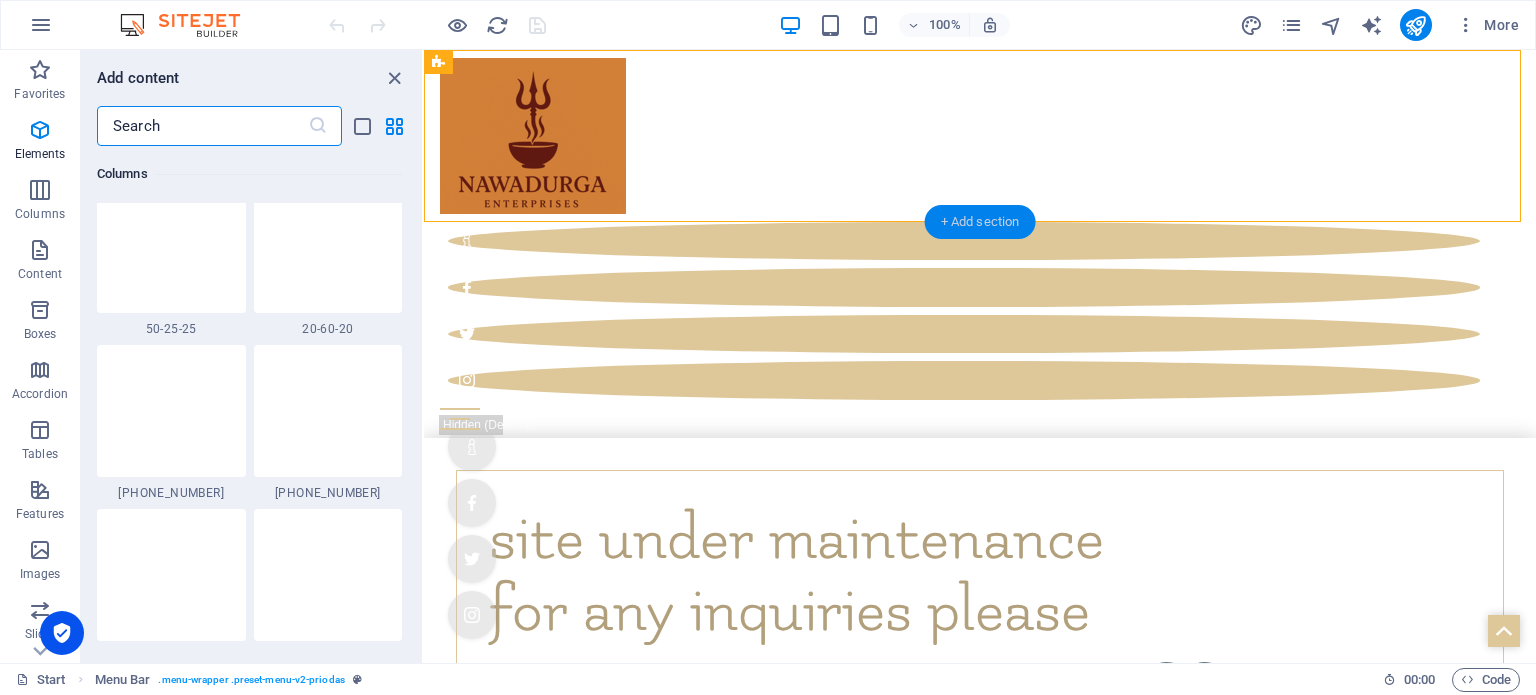 scroll, scrollTop: 3499, scrollLeft: 0, axis: vertical 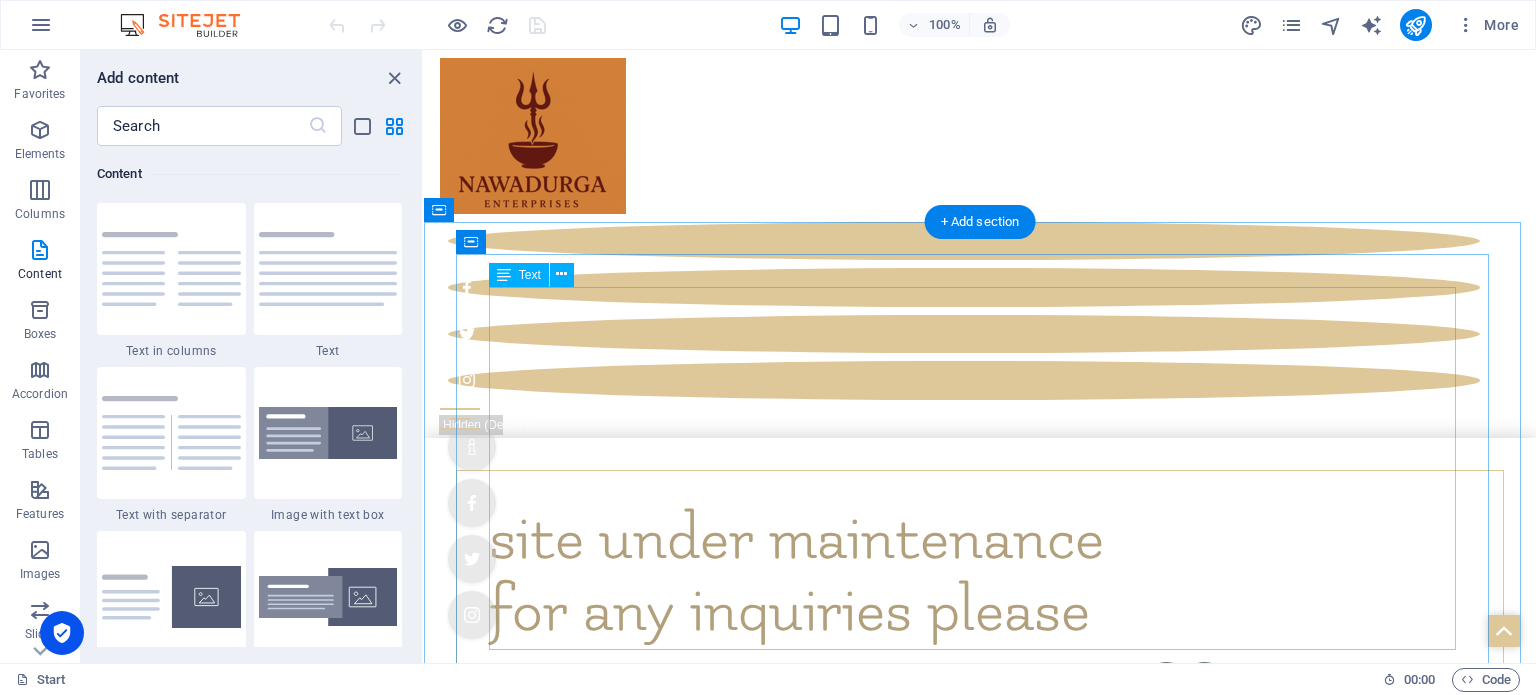 click on "site under maintenance for any inquiries please connect  [EMAIL_ADDRESS][DOMAIN_NAME]" at bounding box center (980, 684) 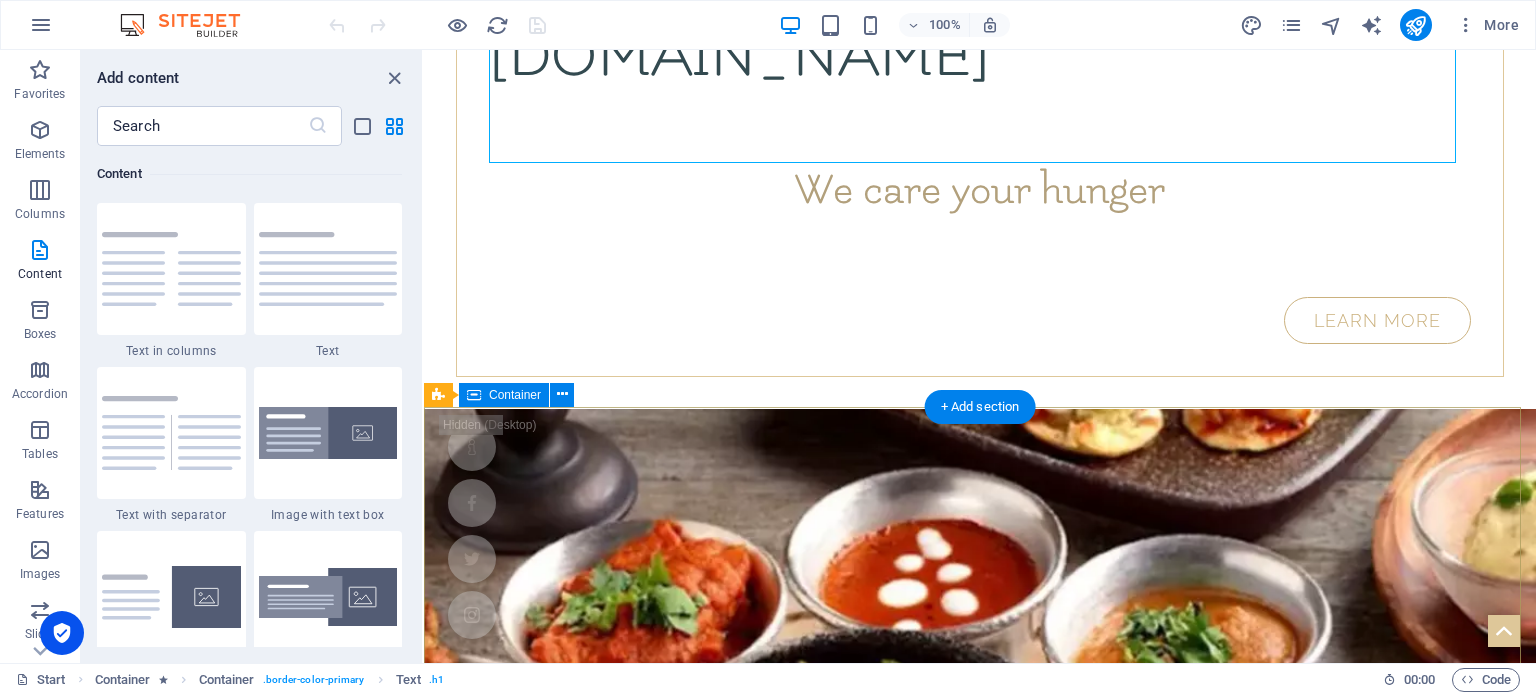 scroll, scrollTop: 0, scrollLeft: 0, axis: both 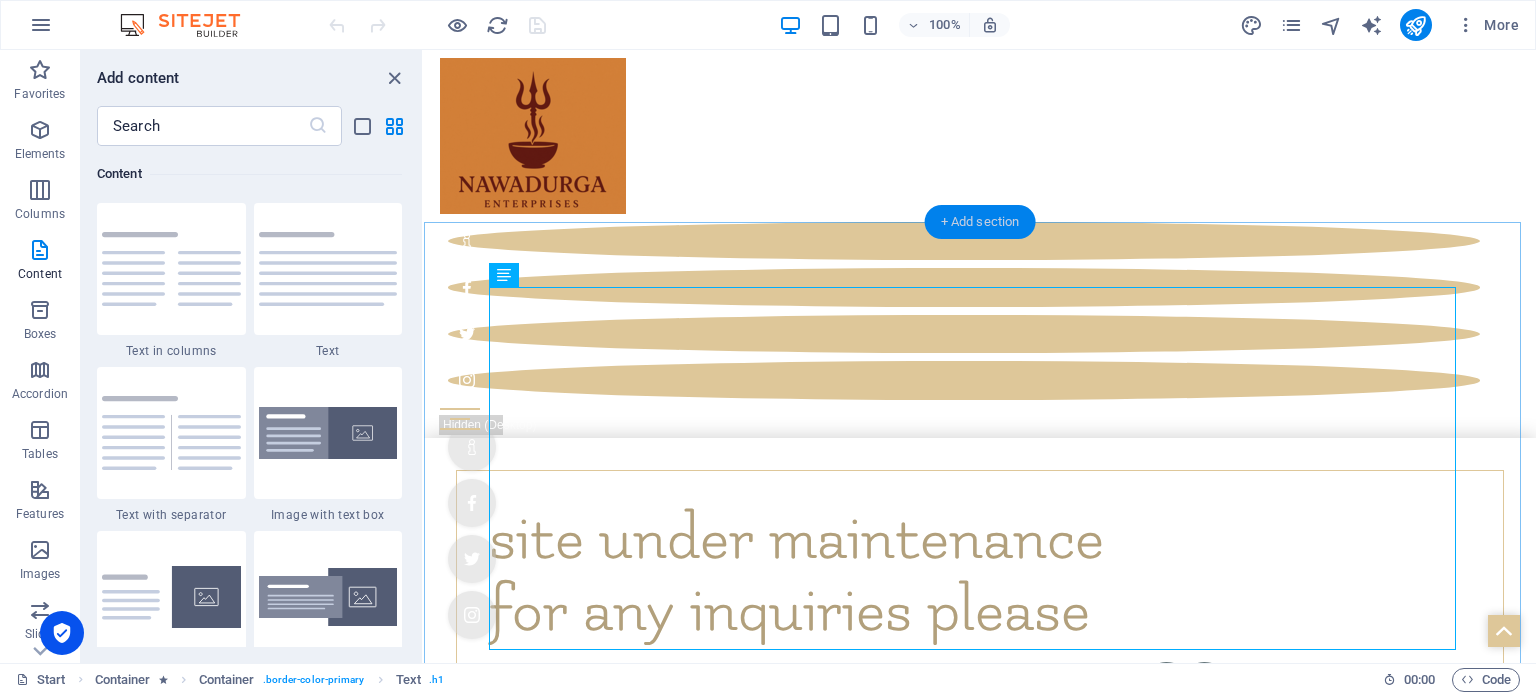 click on "+ Add section" at bounding box center (980, 222) 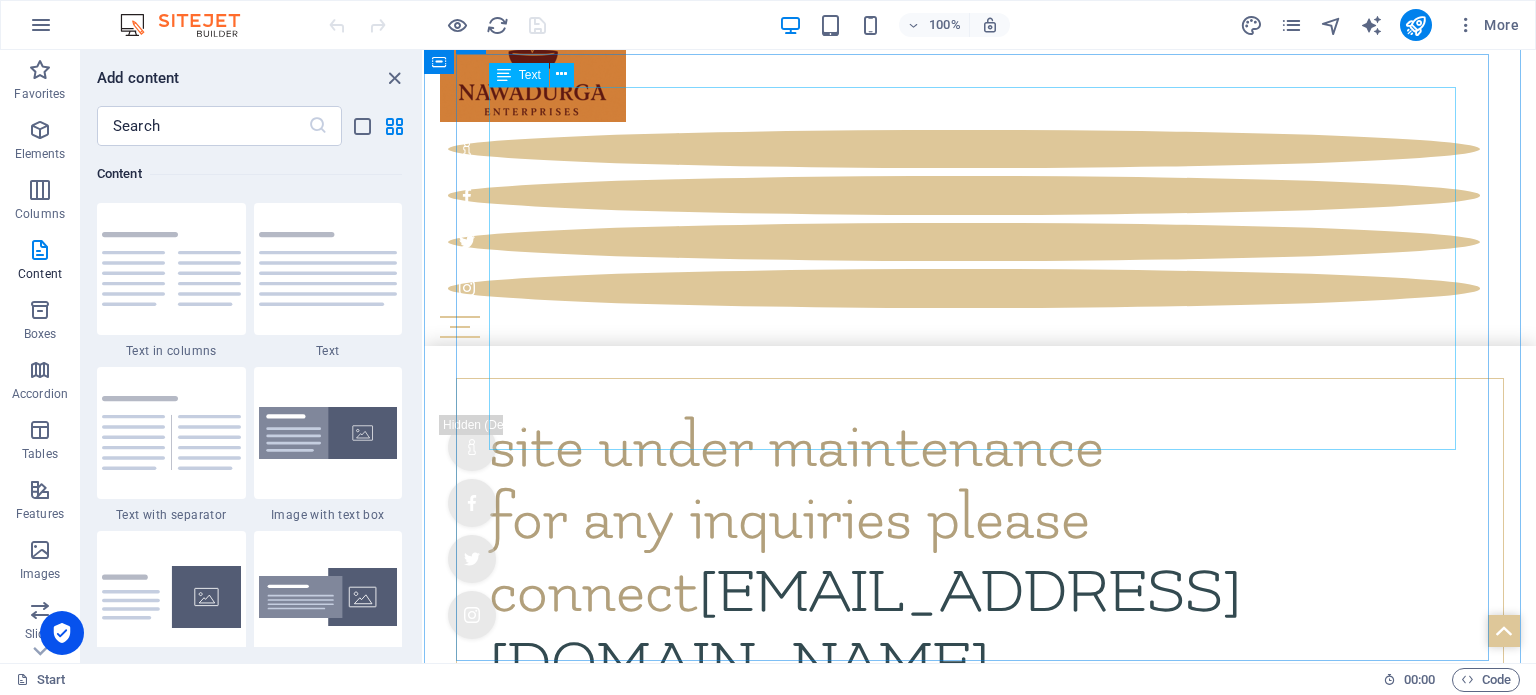 scroll, scrollTop: 0, scrollLeft: 0, axis: both 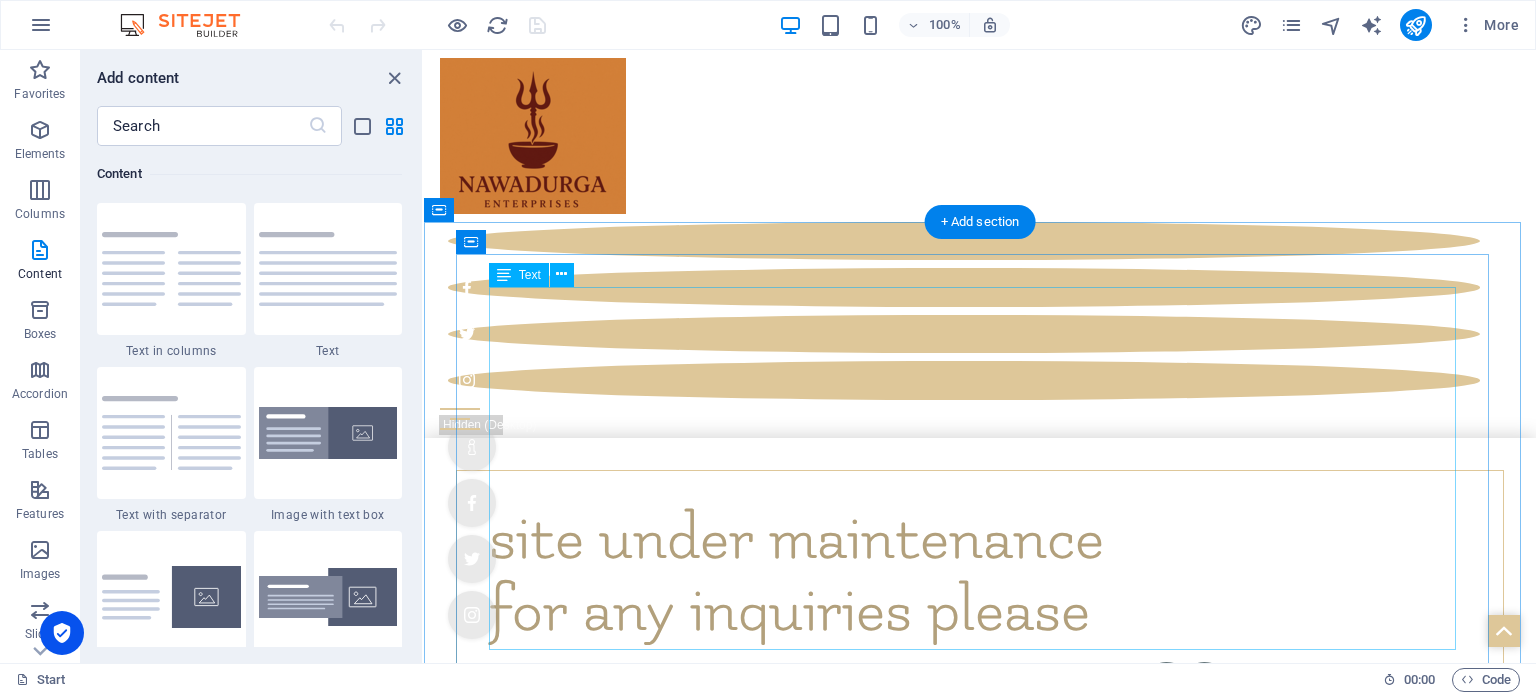 click on "site under maintenance for any inquiries please connect  [EMAIL_ADDRESS][DOMAIN_NAME]" at bounding box center (980, 684) 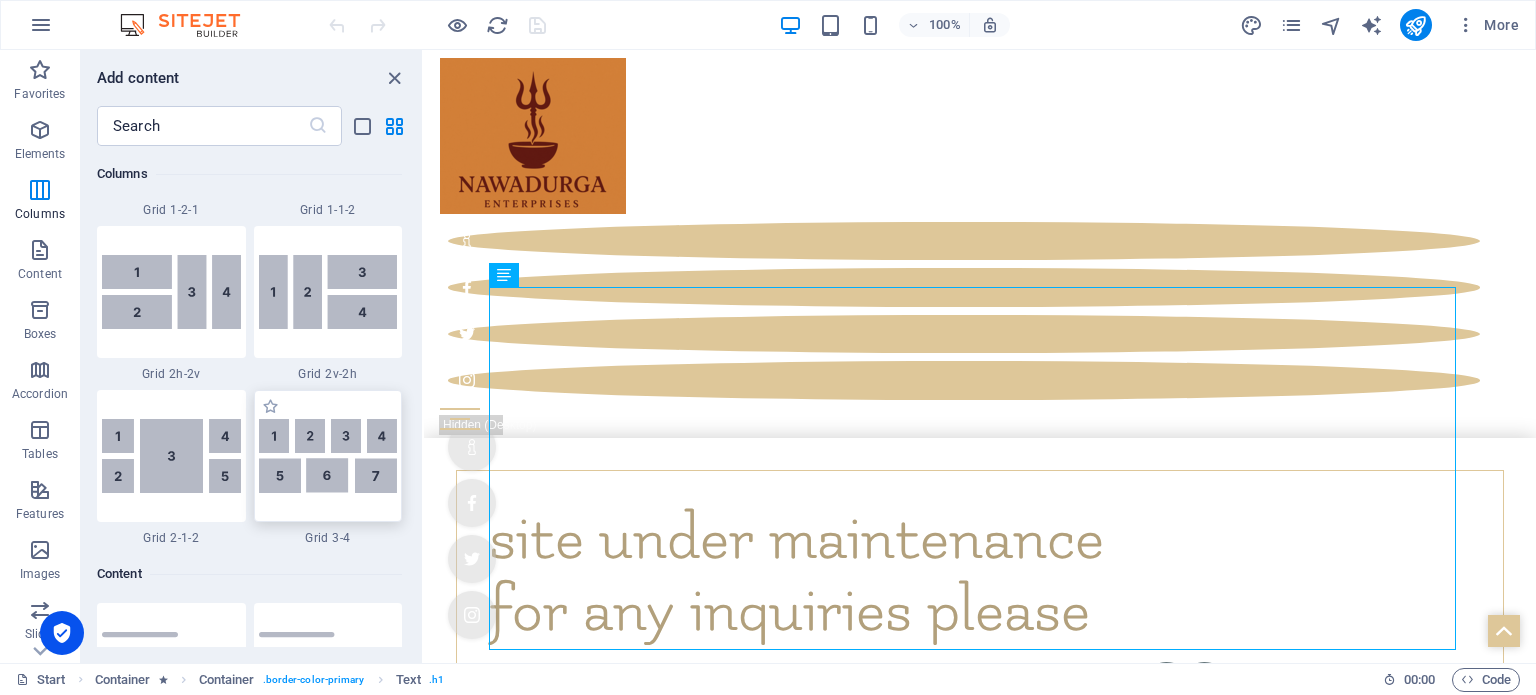 scroll, scrollTop: 3699, scrollLeft: 0, axis: vertical 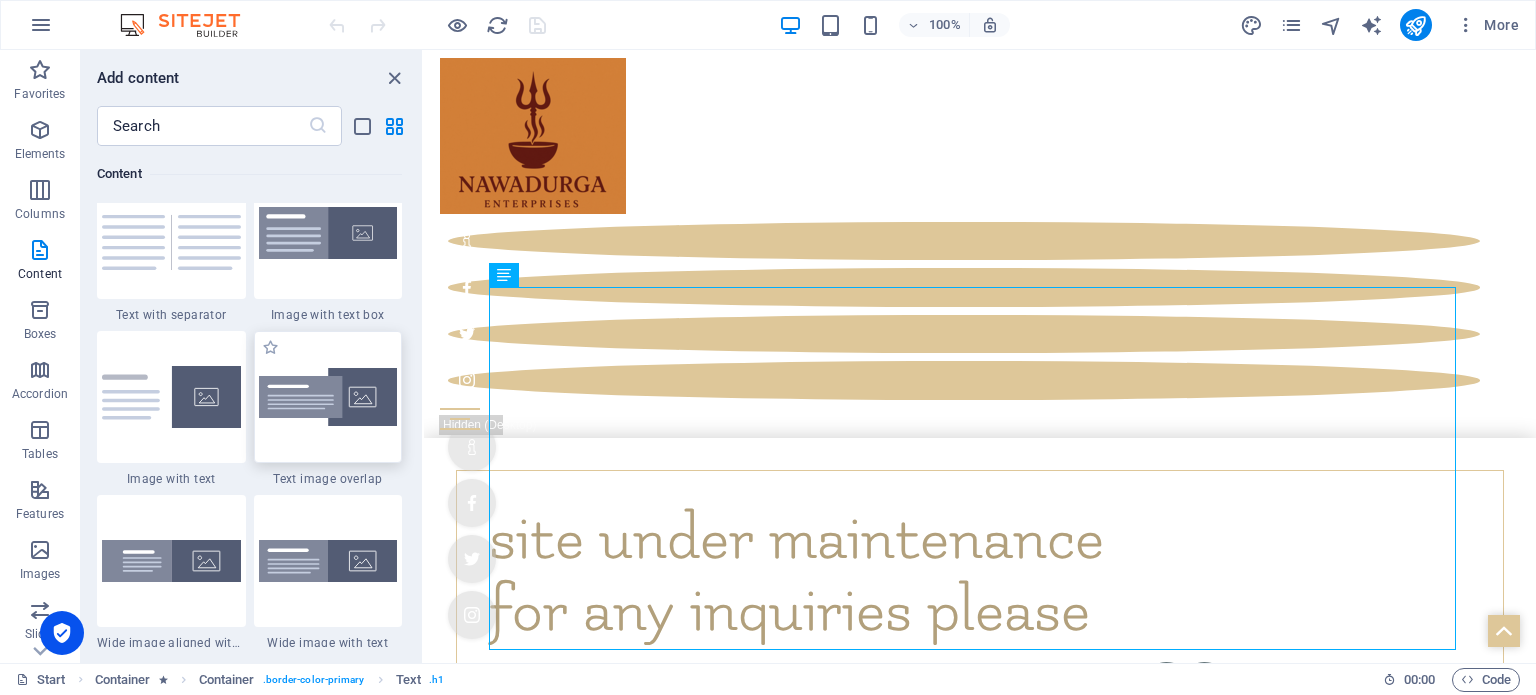 click at bounding box center (328, 397) 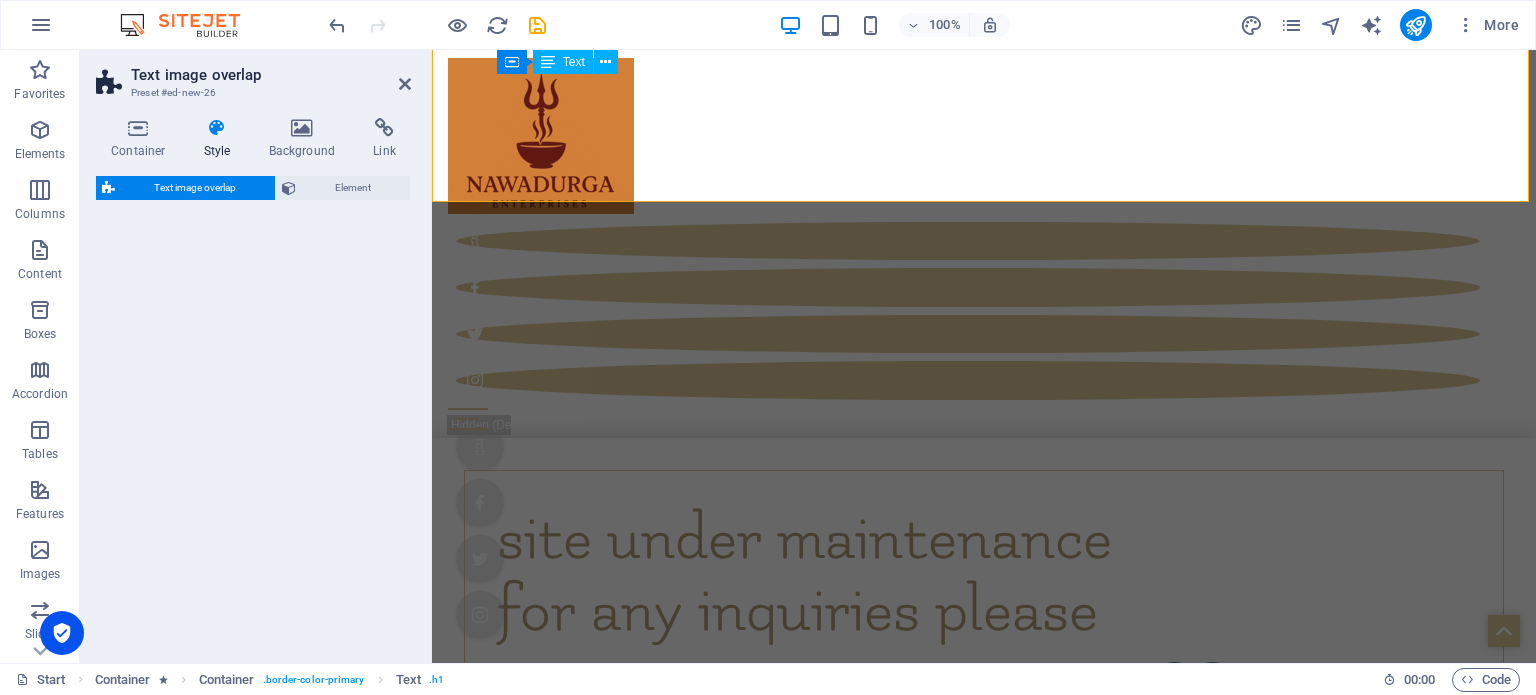 select on "rem" 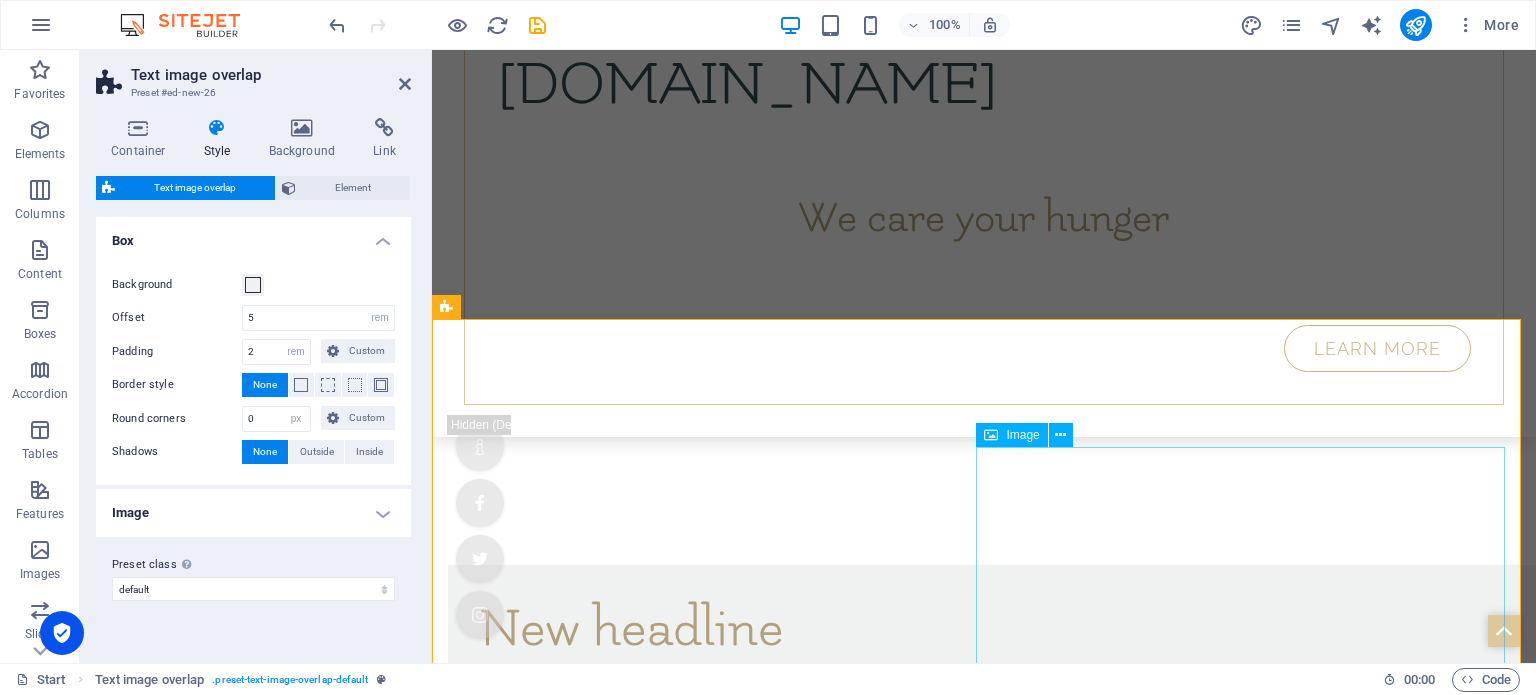 scroll, scrollTop: 773, scrollLeft: 0, axis: vertical 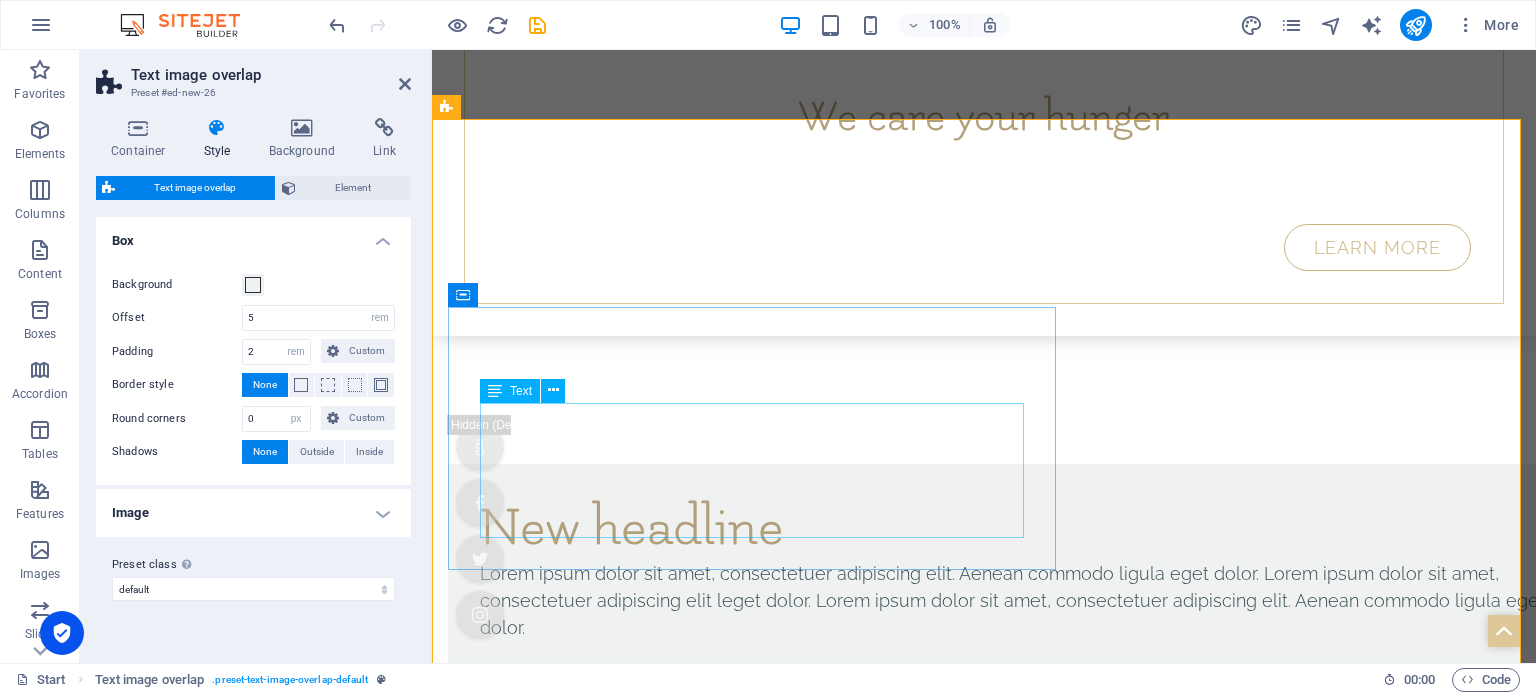 click on "Lorem ipsum dolor sit amet, consectetuer adipiscing elit. Aenean commodo ligula eget dolor. Lorem ipsum dolor sit amet, consectetuer adipiscing elit leget dolor. Lorem ipsum dolor sit amet, consectetuer adipiscing elit. Aenean commodo ligula eget dolor." at bounding box center (1024, 600) 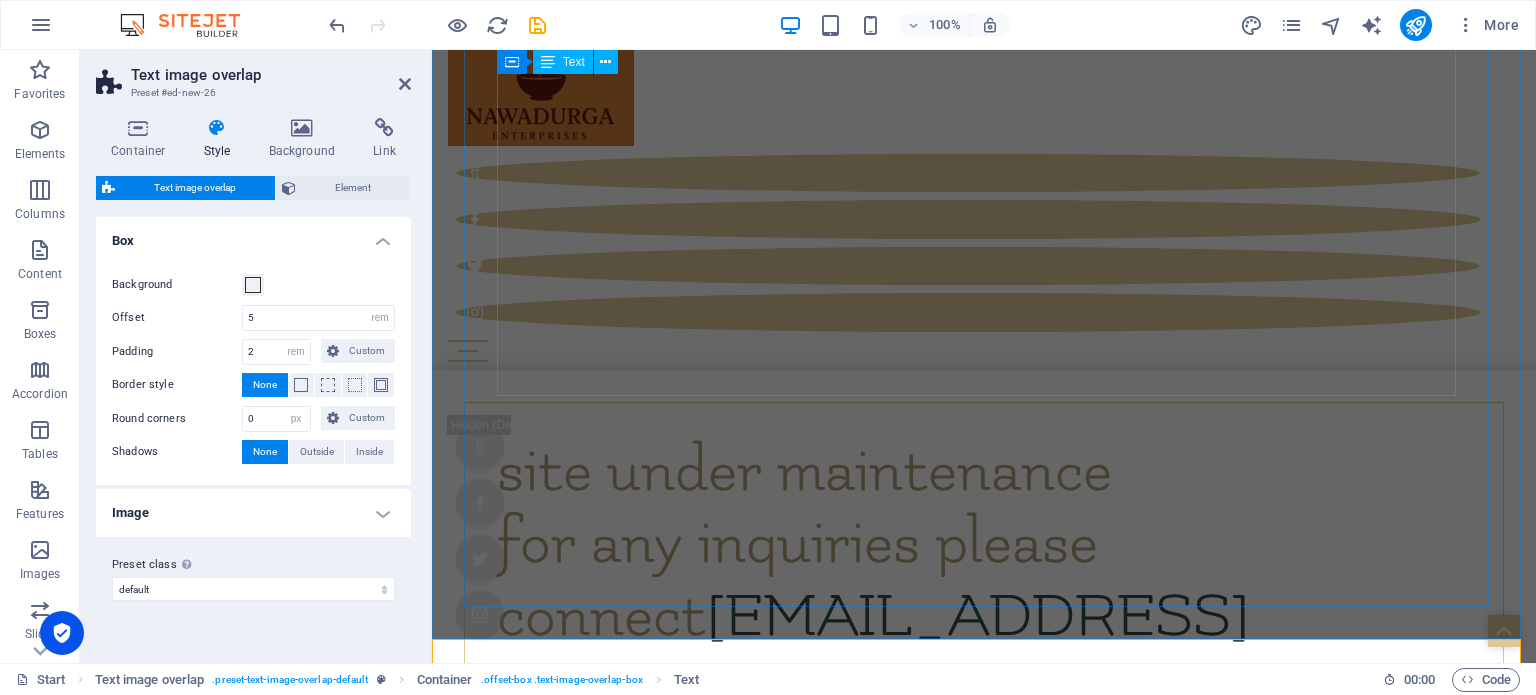 scroll, scrollTop: 0, scrollLeft: 0, axis: both 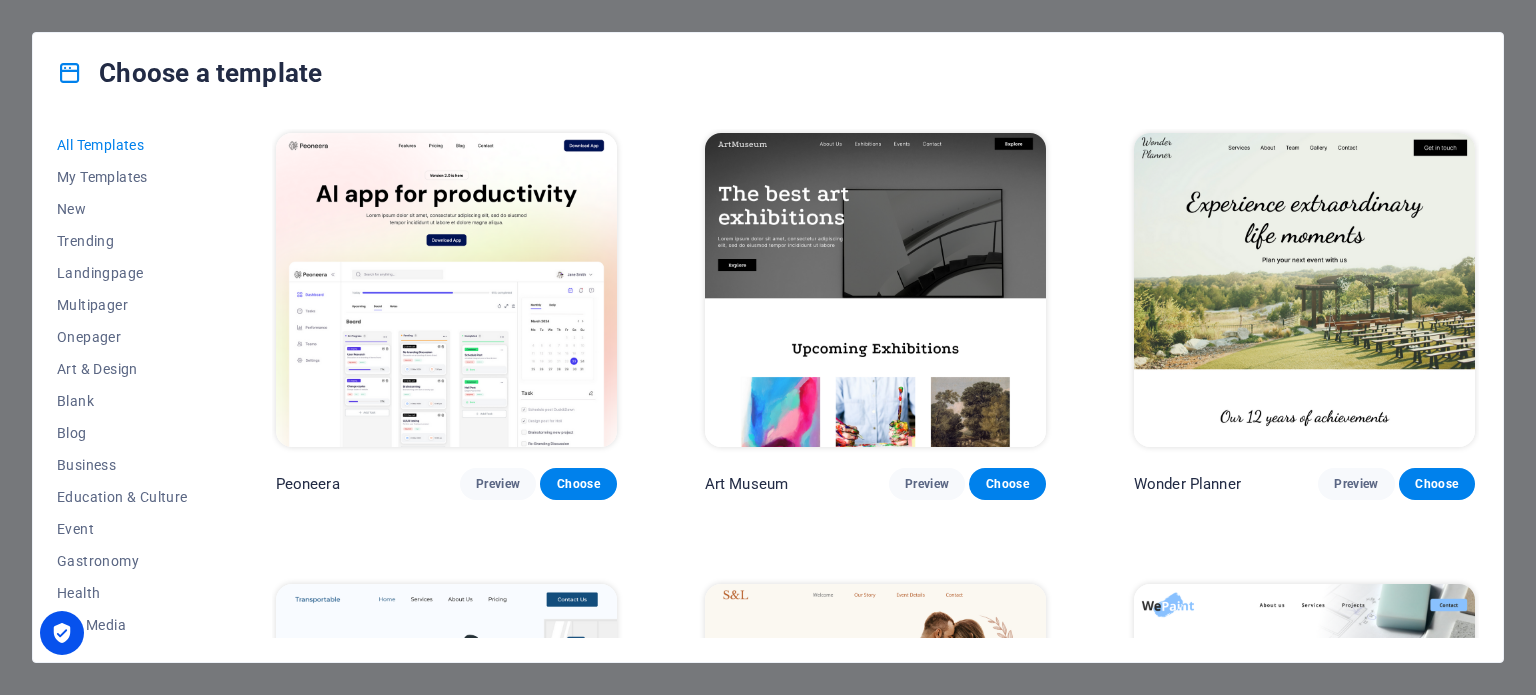 click at bounding box center (446, 290) 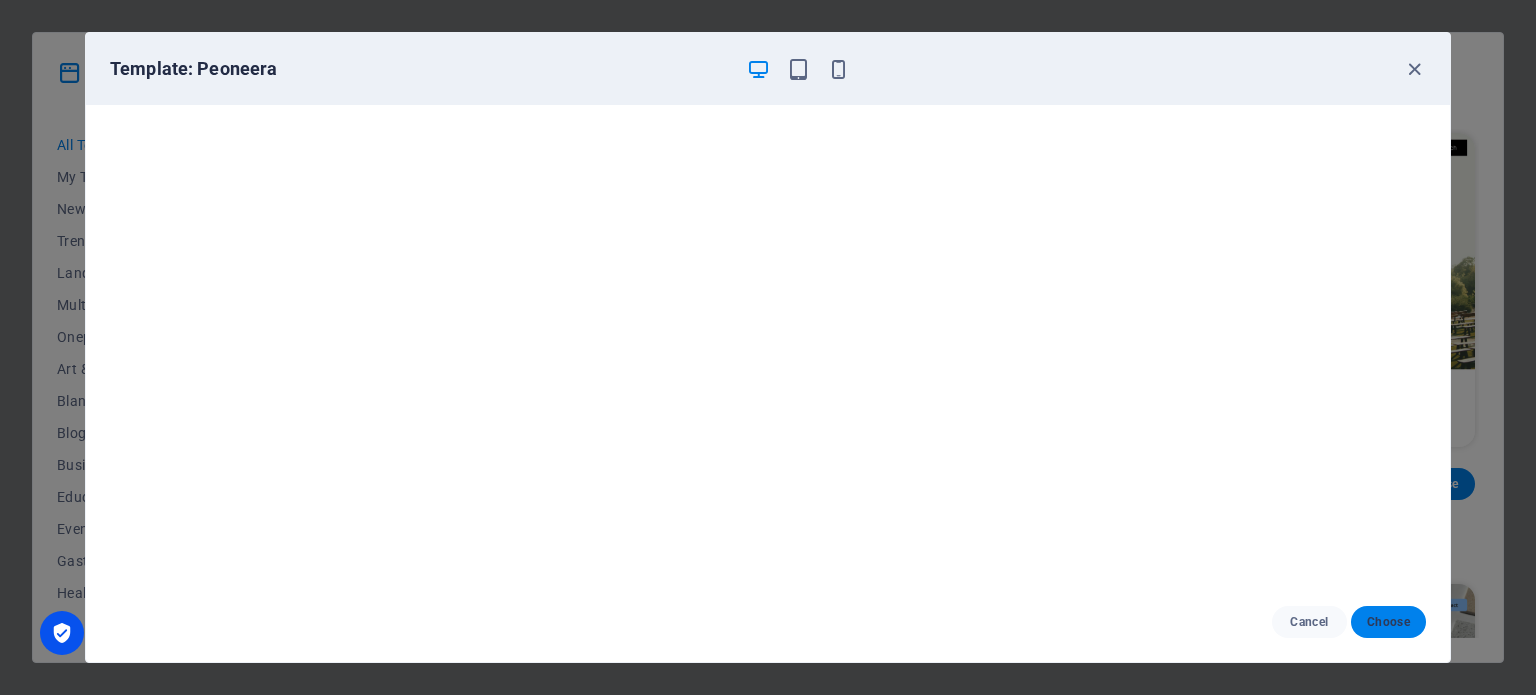 click on "Choose" at bounding box center (1388, 622) 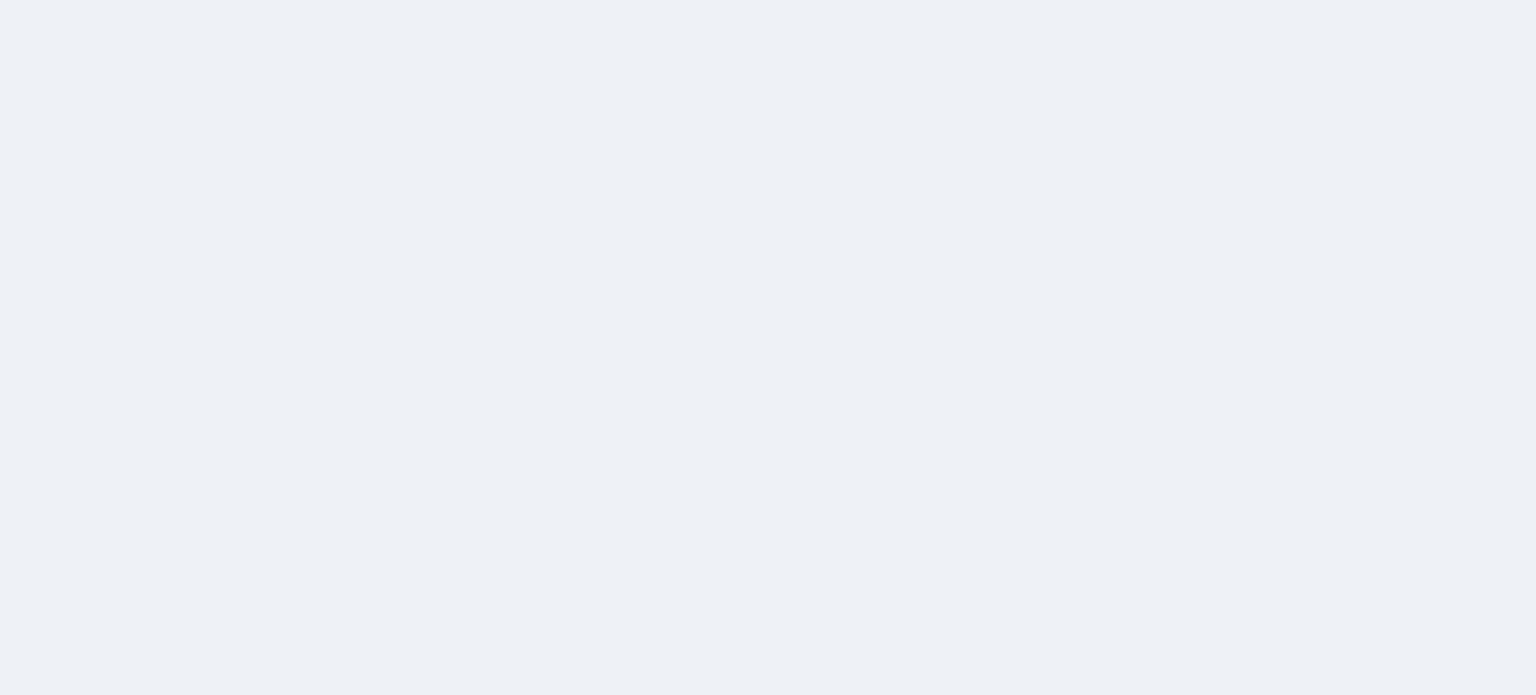 scroll, scrollTop: 0, scrollLeft: 0, axis: both 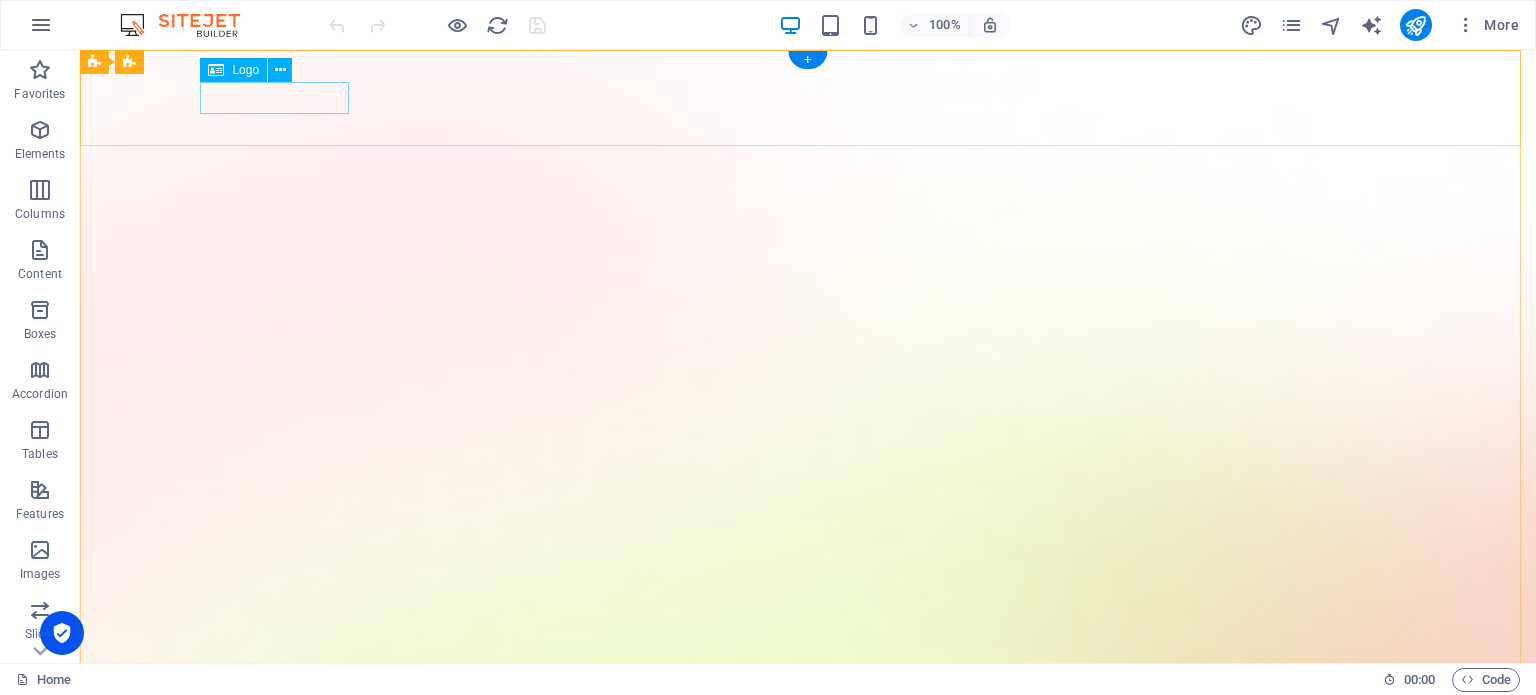 click at bounding box center (808, 1513) 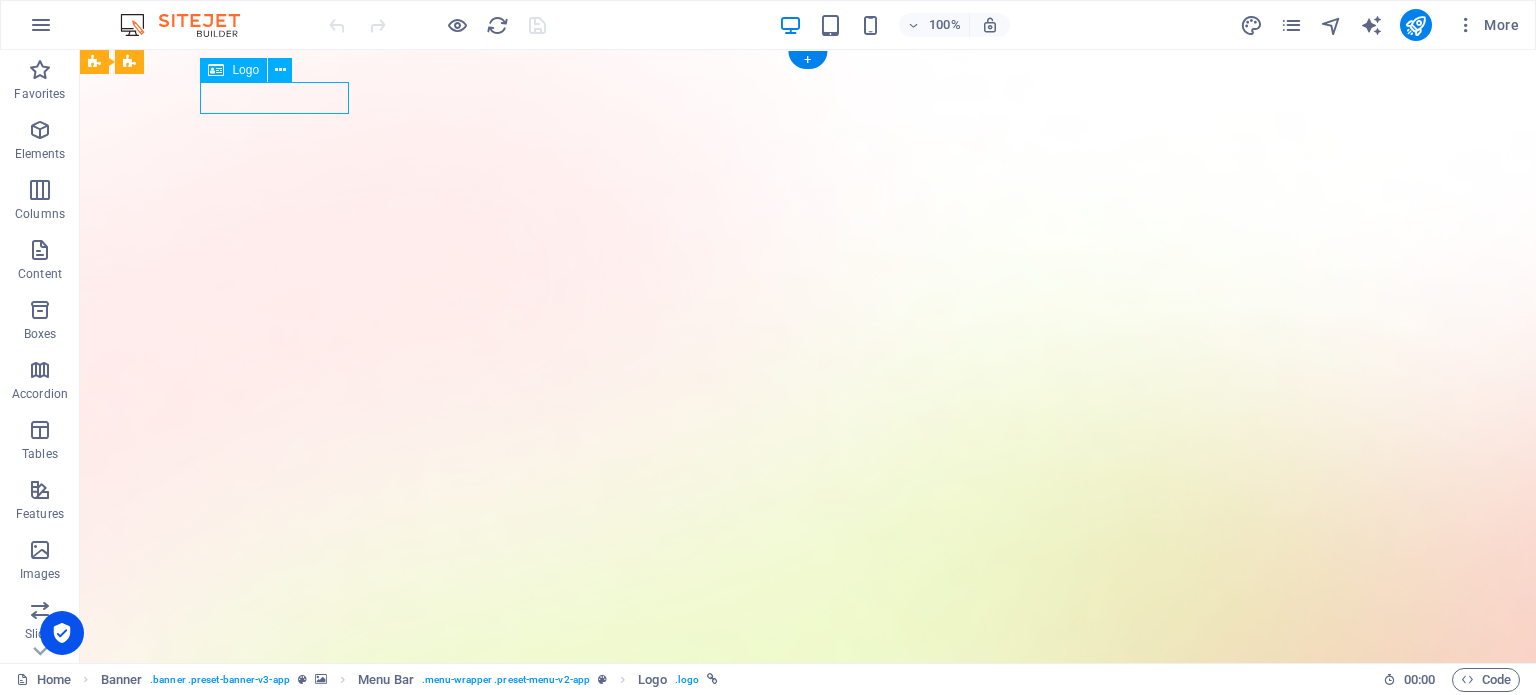 click at bounding box center [808, 1513] 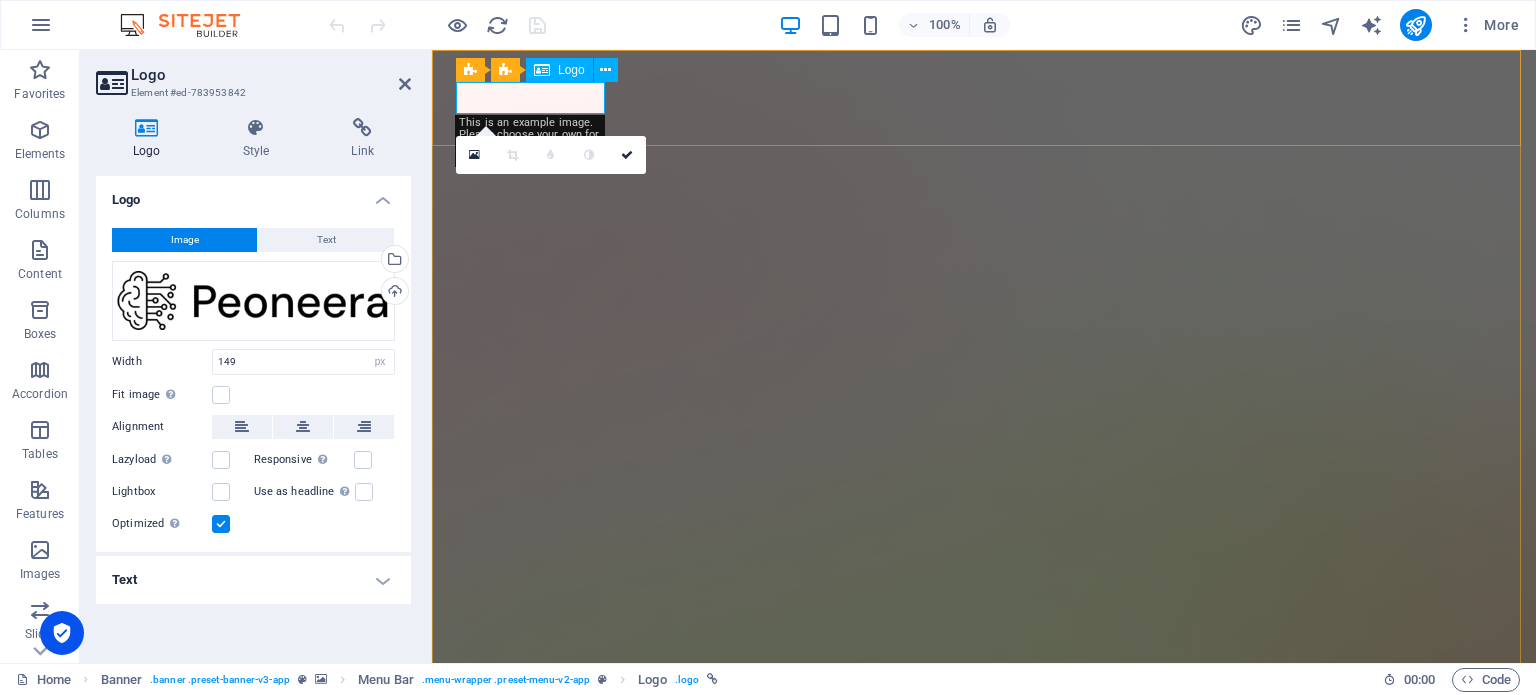 click at bounding box center (984, 1513) 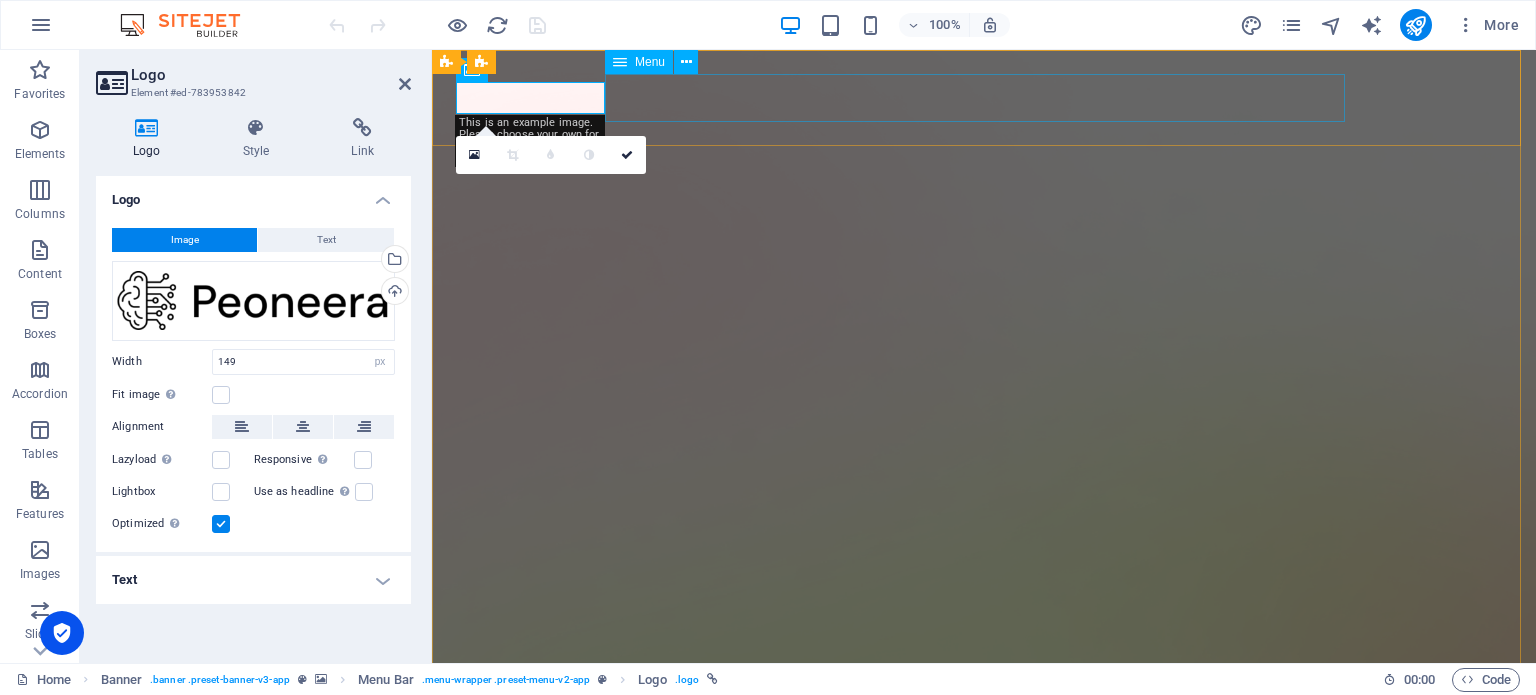 click on "Features Pricing Blog Contact" at bounding box center [984, 1553] 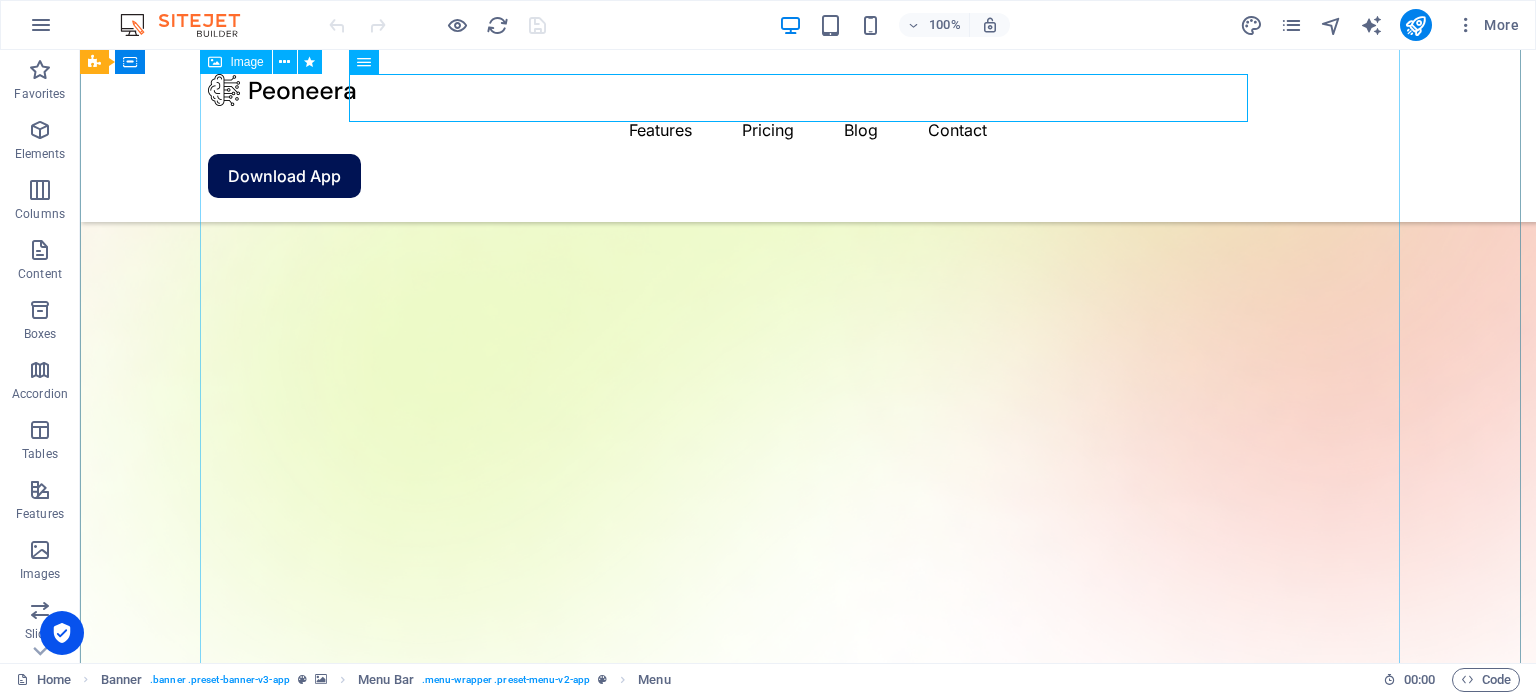 scroll, scrollTop: 400, scrollLeft: 0, axis: vertical 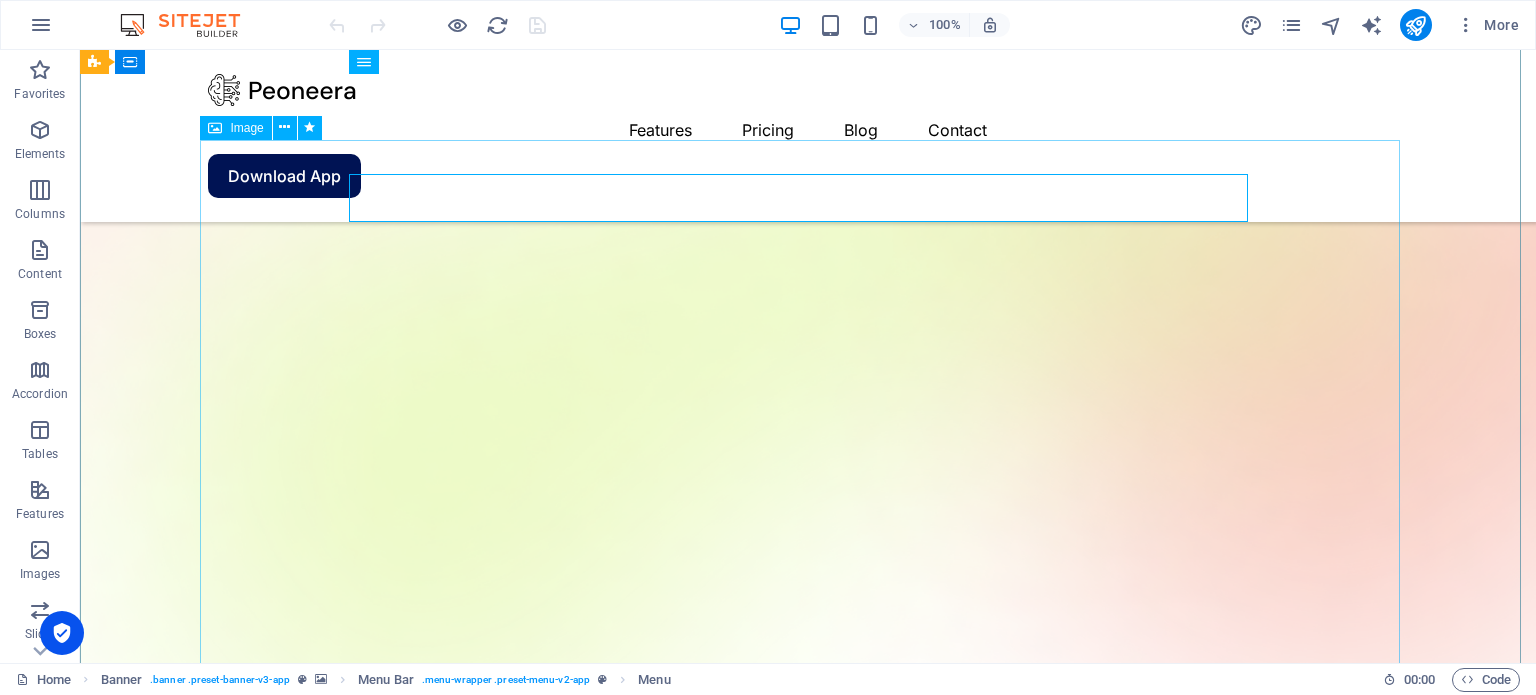 click at bounding box center [808, 1963] 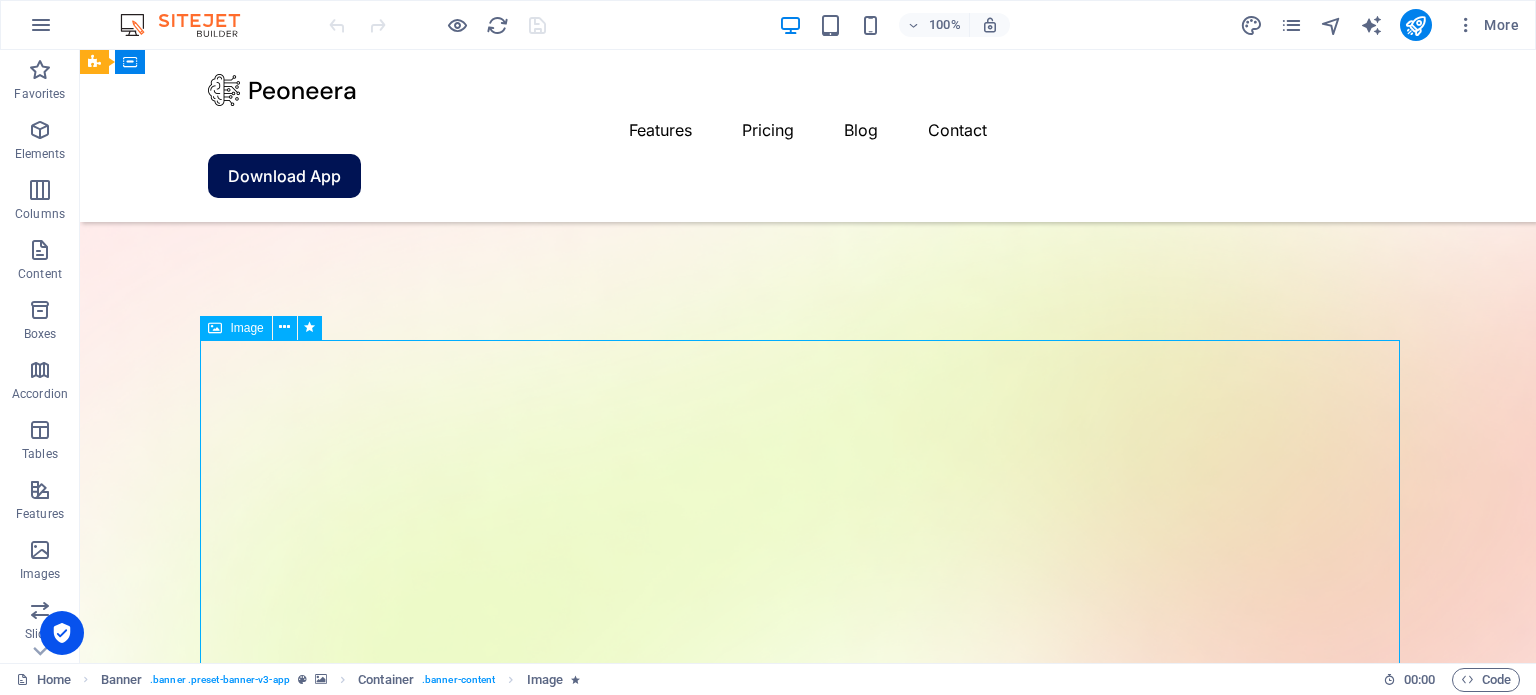 scroll, scrollTop: 0, scrollLeft: 0, axis: both 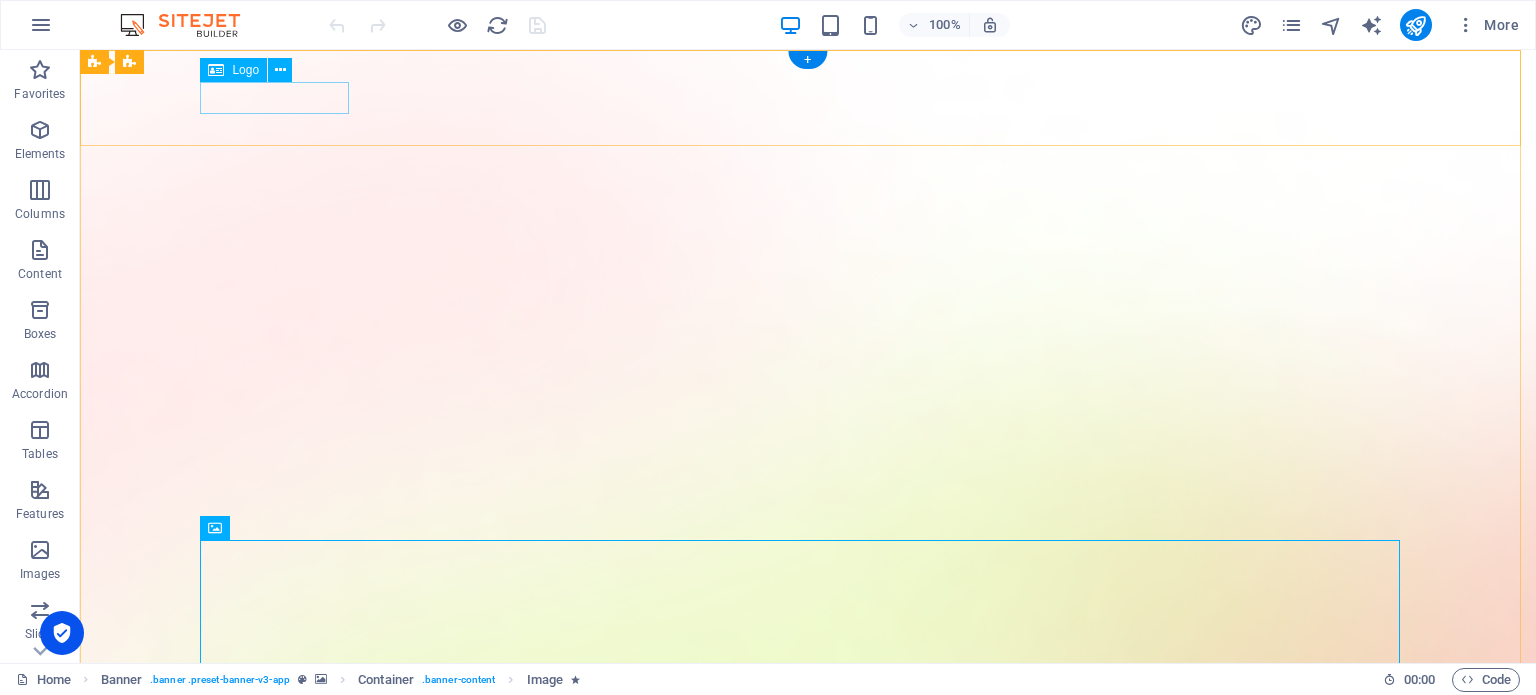 click at bounding box center [808, 1513] 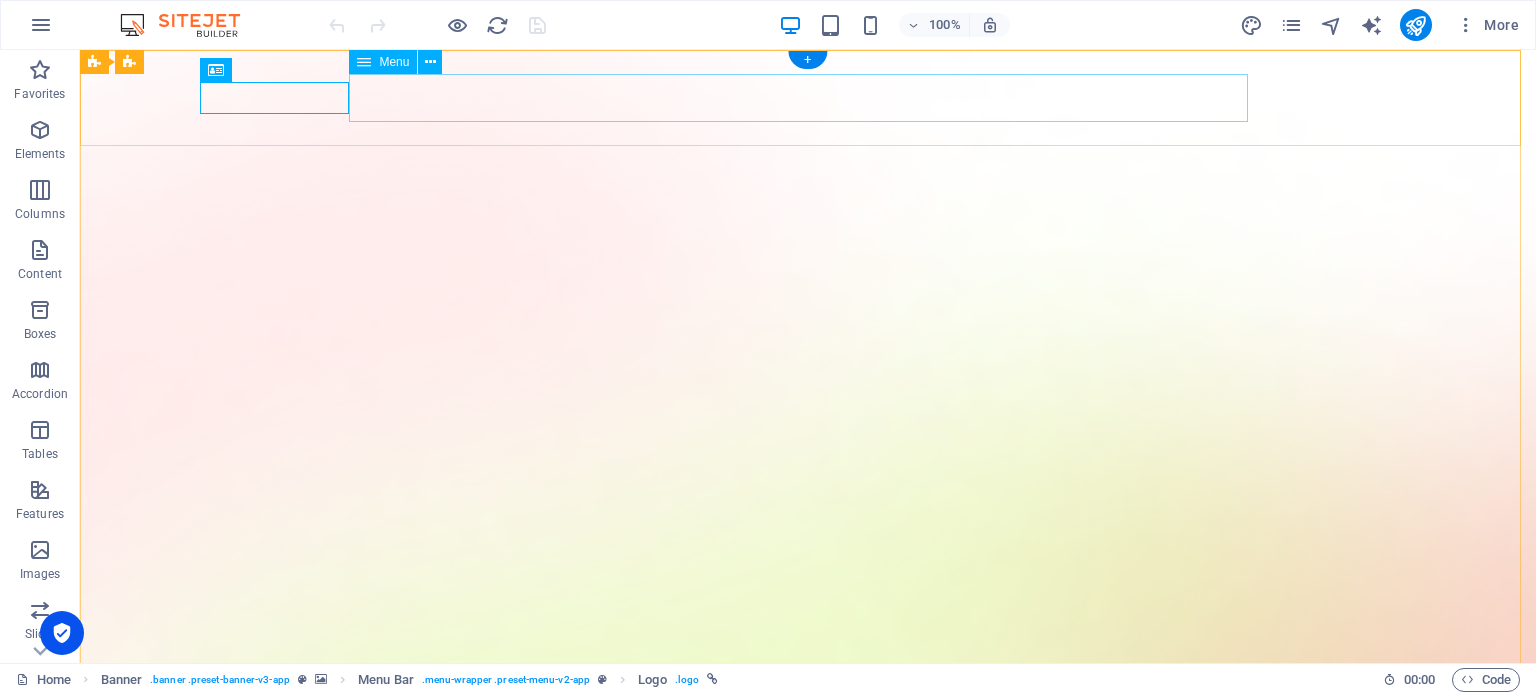 click on "Features Pricing Blog Contact" at bounding box center (808, 1553) 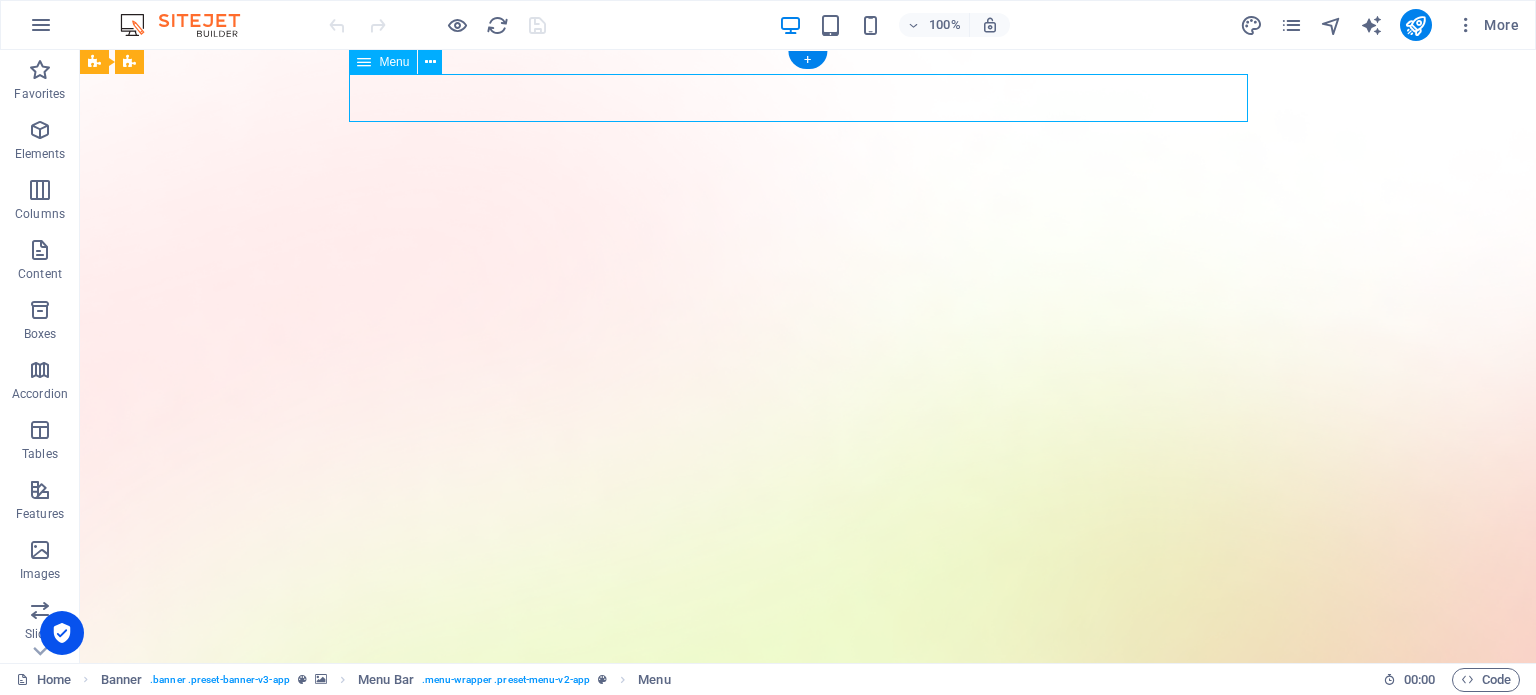 click on "Features Pricing Blog Contact" at bounding box center (808, 1553) 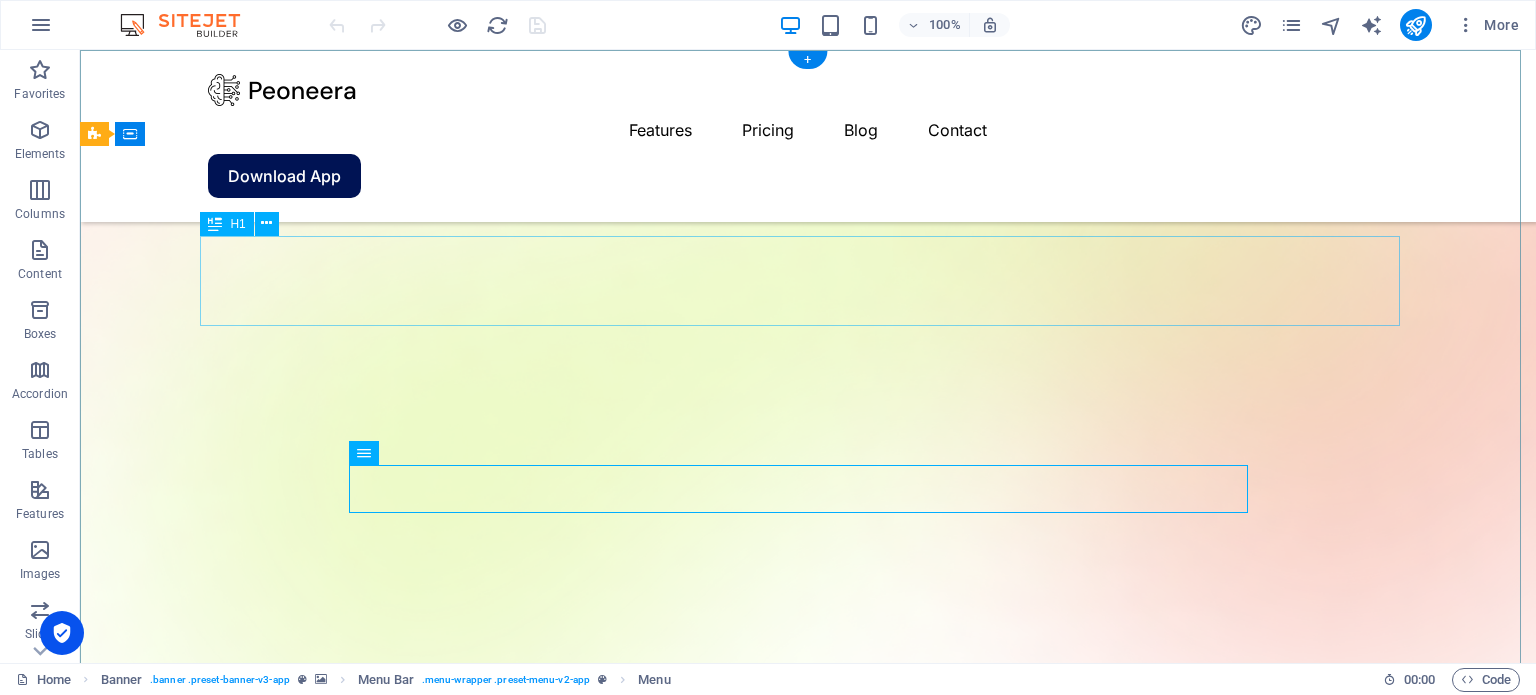 scroll, scrollTop: 0, scrollLeft: 0, axis: both 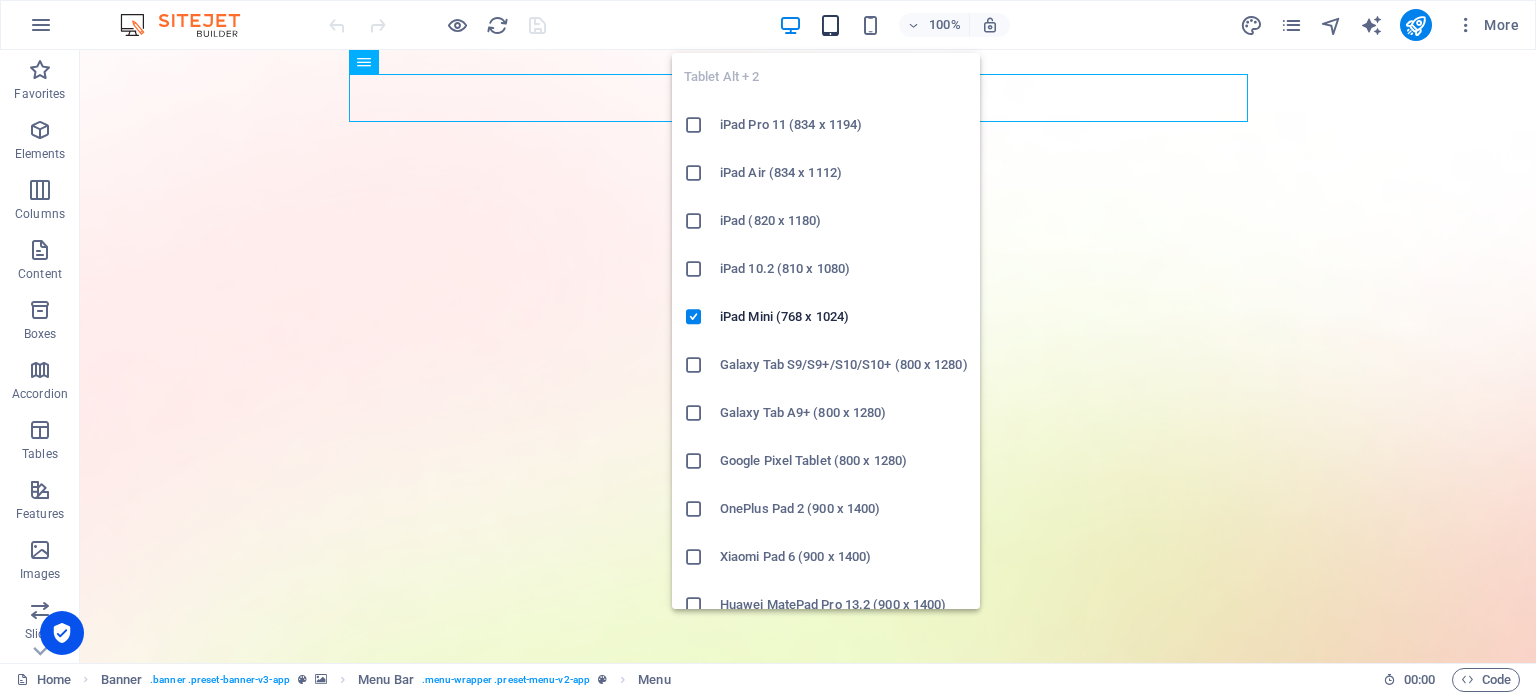 click at bounding box center (830, 25) 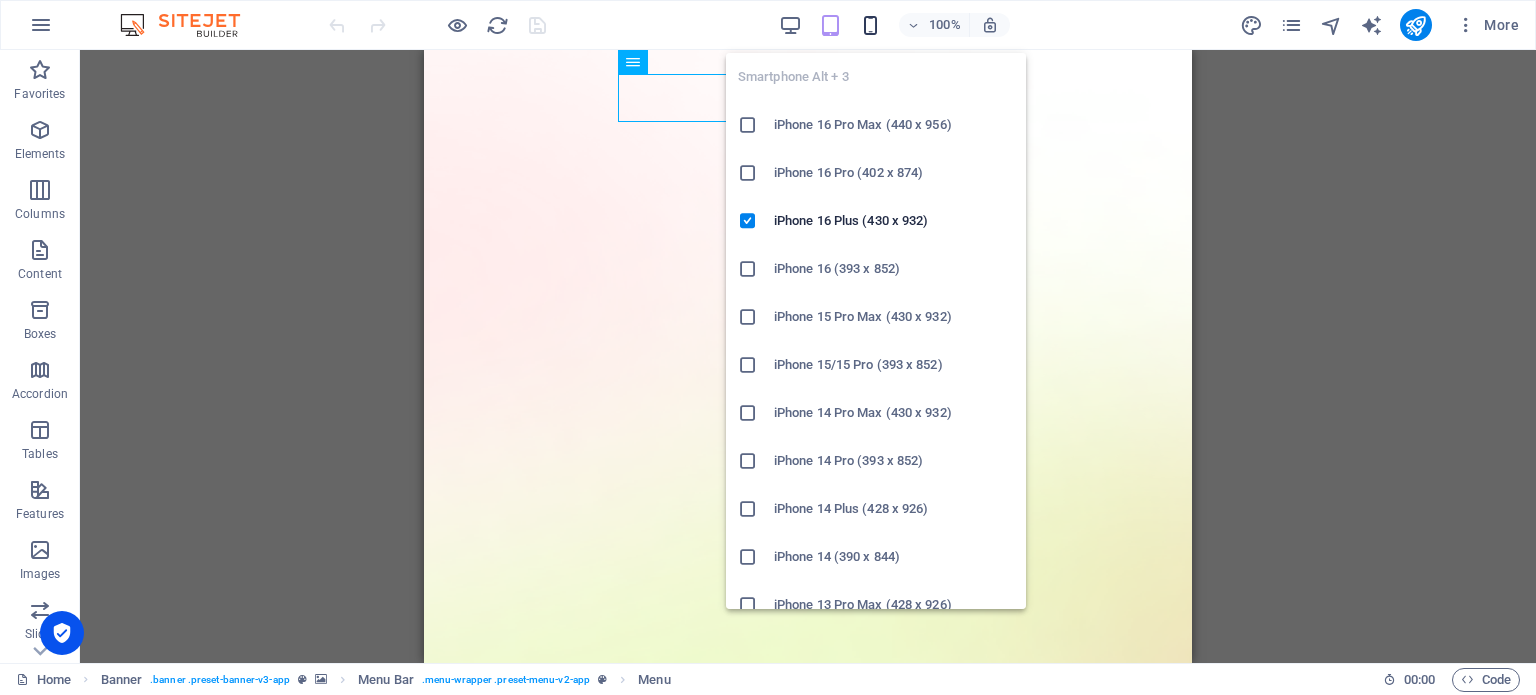 click at bounding box center [870, 25] 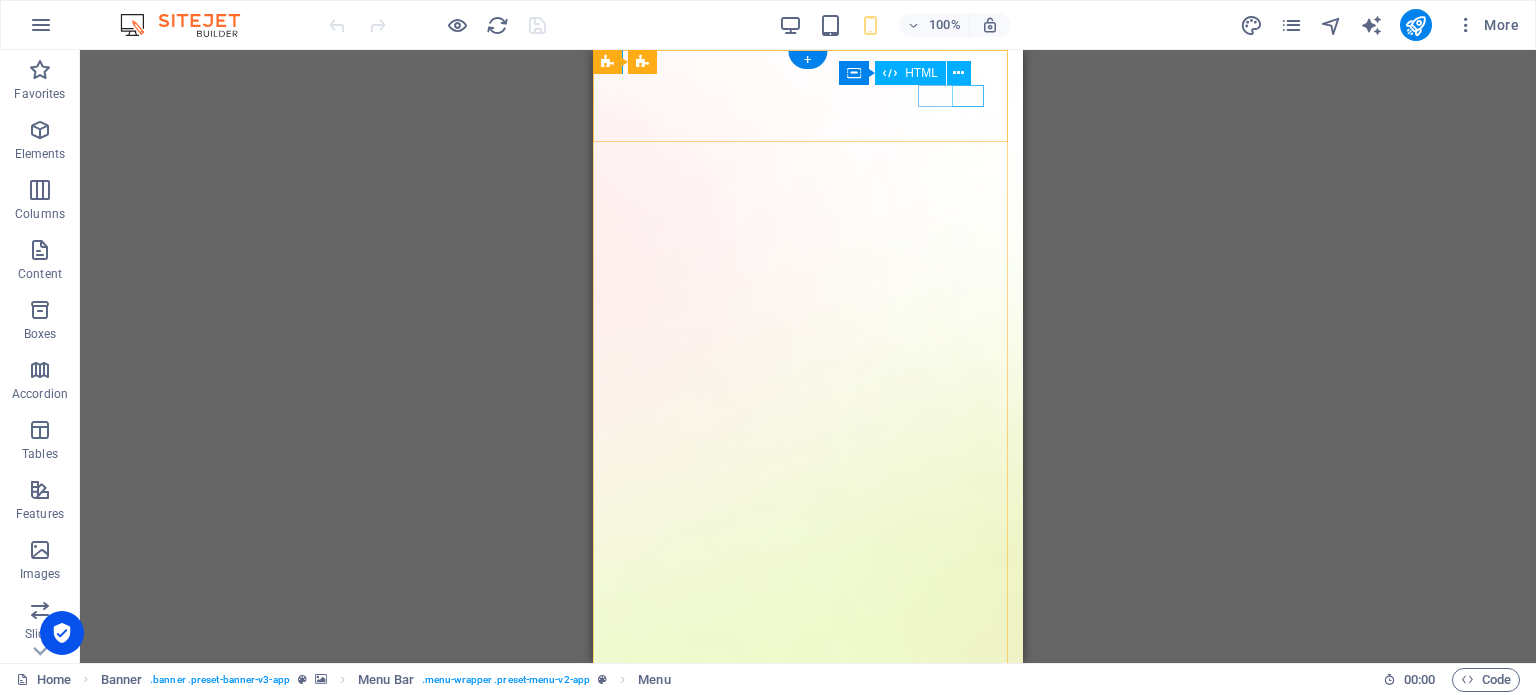 click at bounding box center [808, 1540] 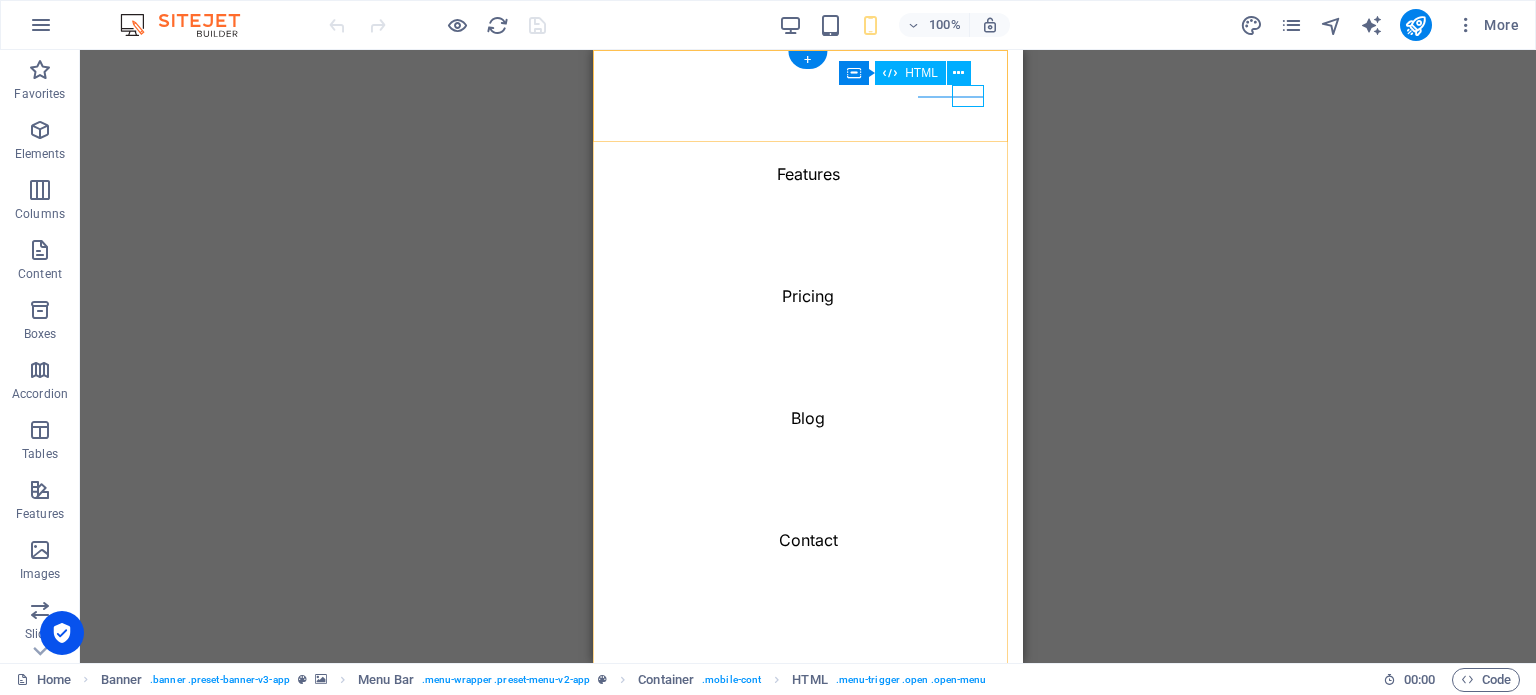 click at bounding box center [633, 1540] 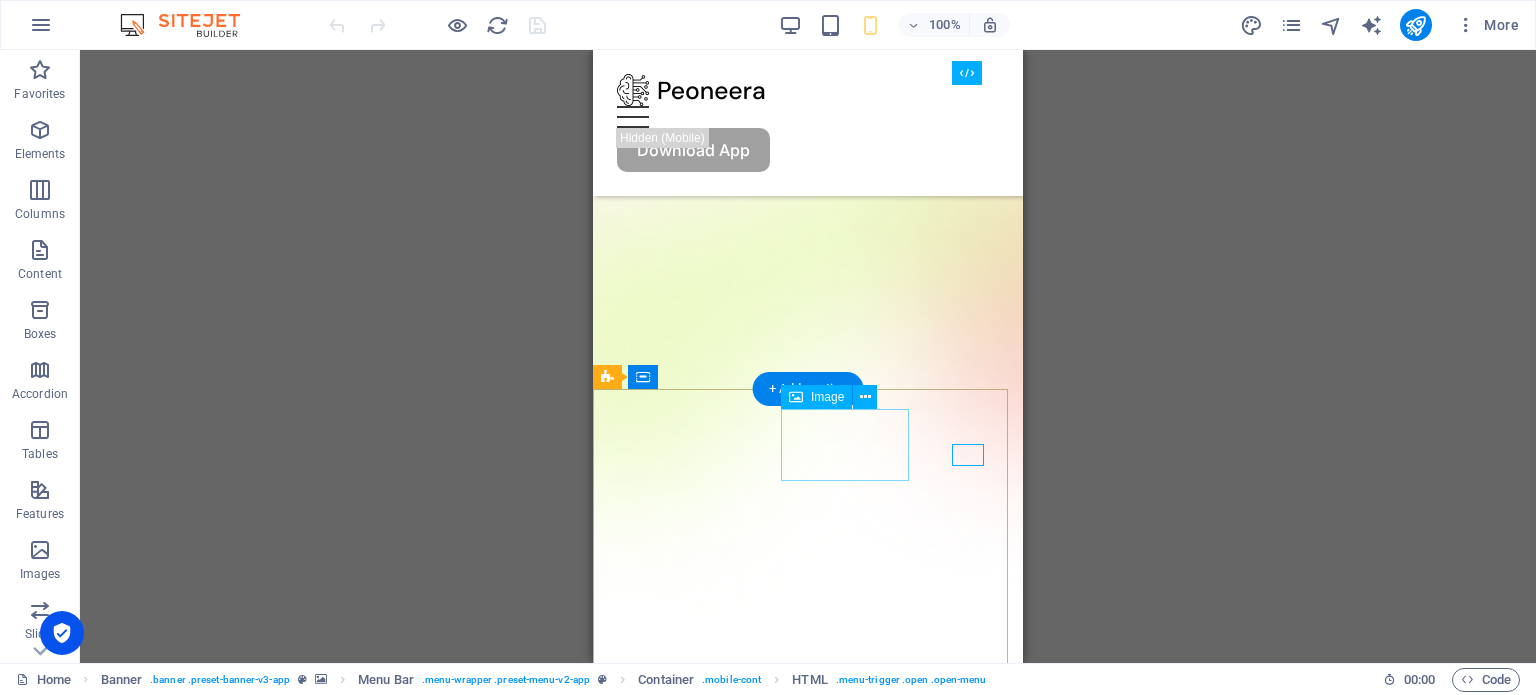 scroll, scrollTop: 0, scrollLeft: 0, axis: both 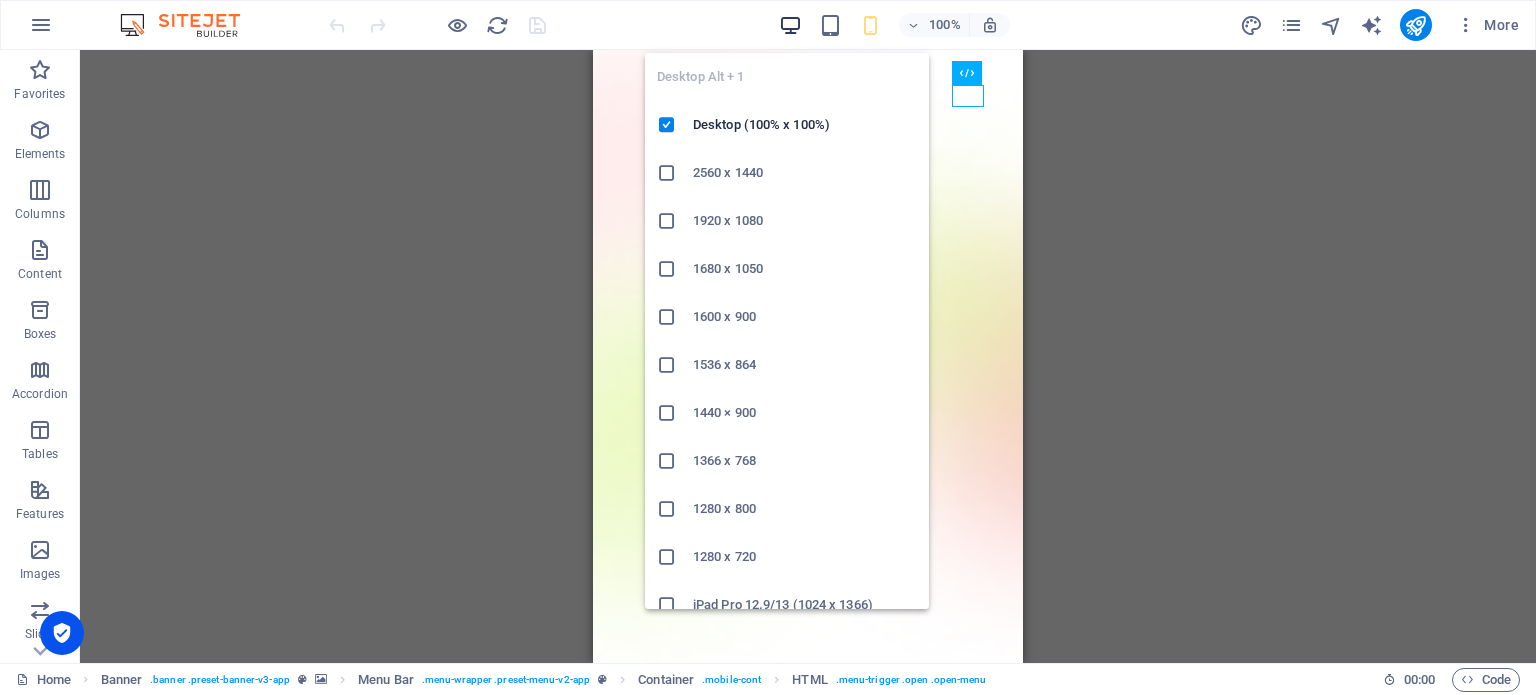 click at bounding box center (790, 25) 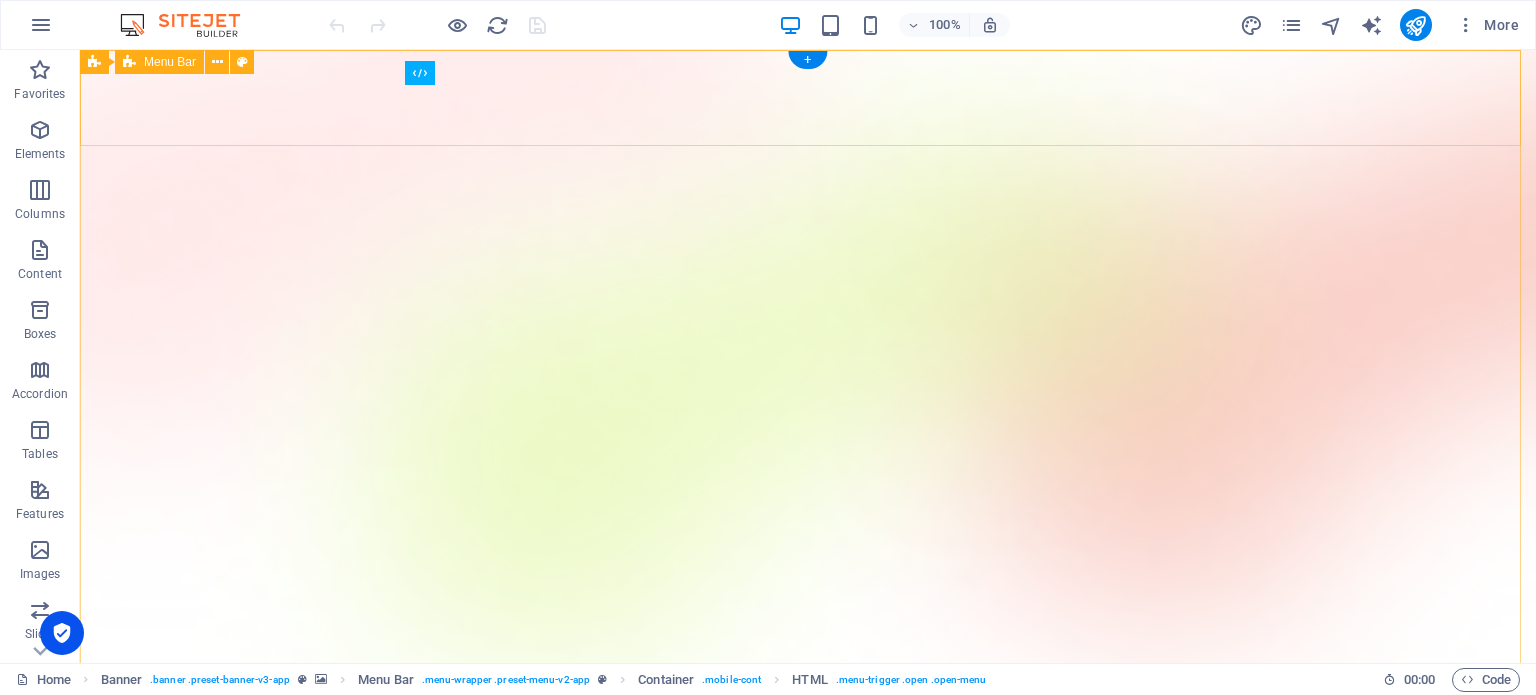 click on "Features Pricing Blog Contact Download App" at bounding box center (808, 816) 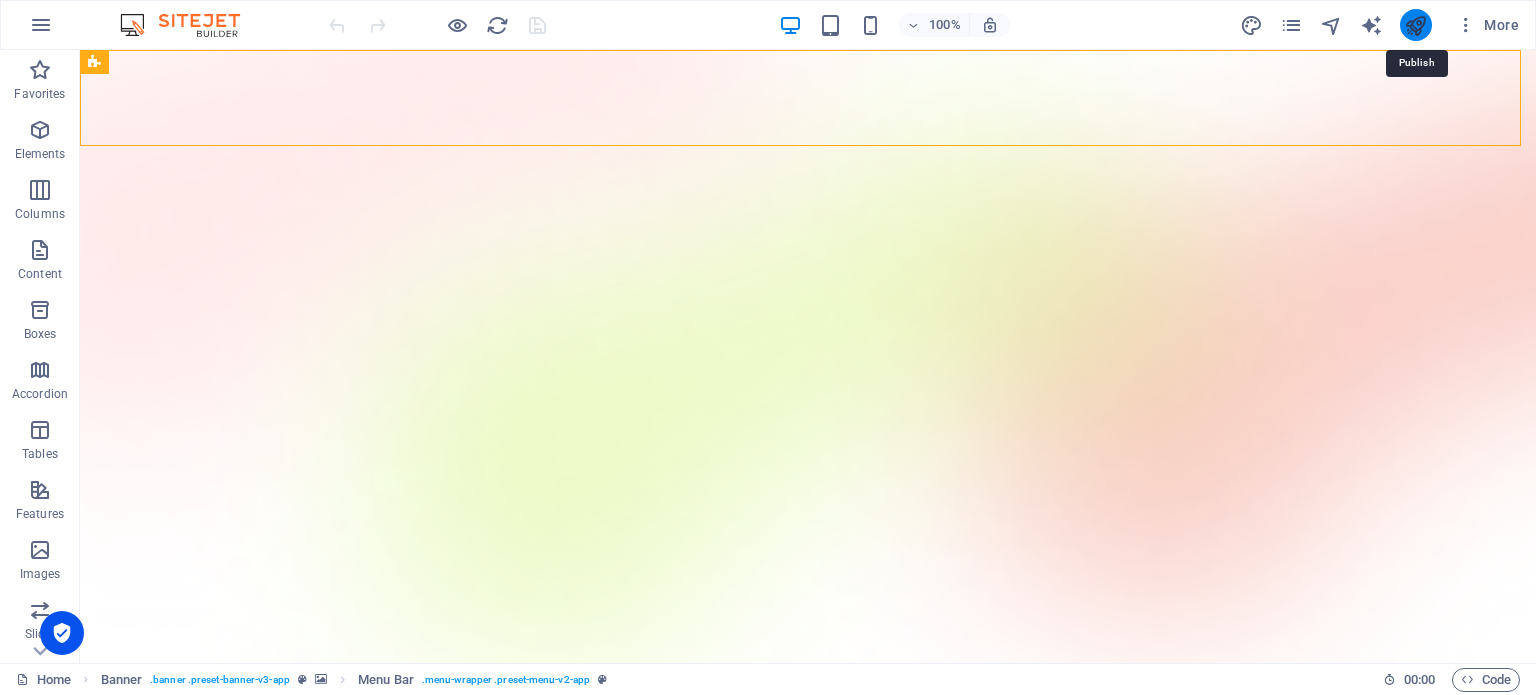click at bounding box center [1415, 25] 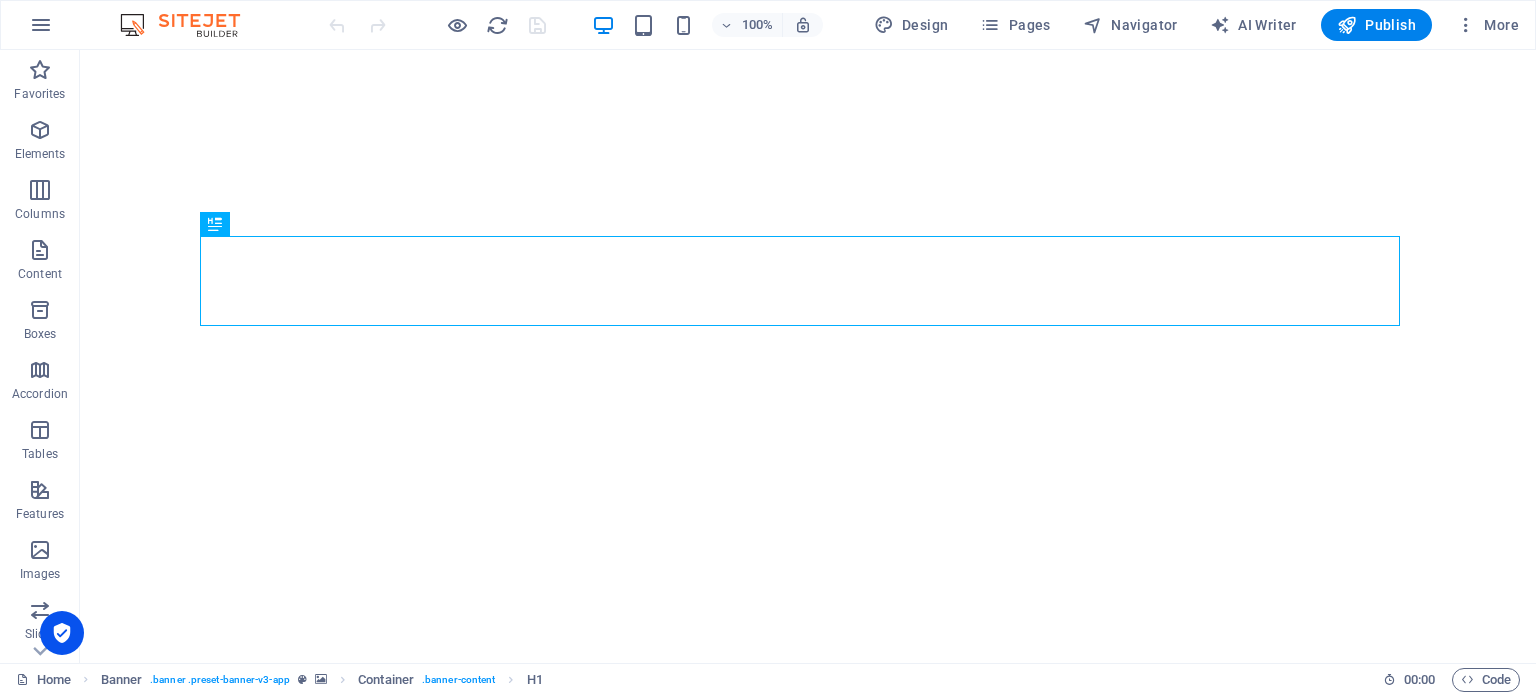 scroll, scrollTop: 0, scrollLeft: 0, axis: both 